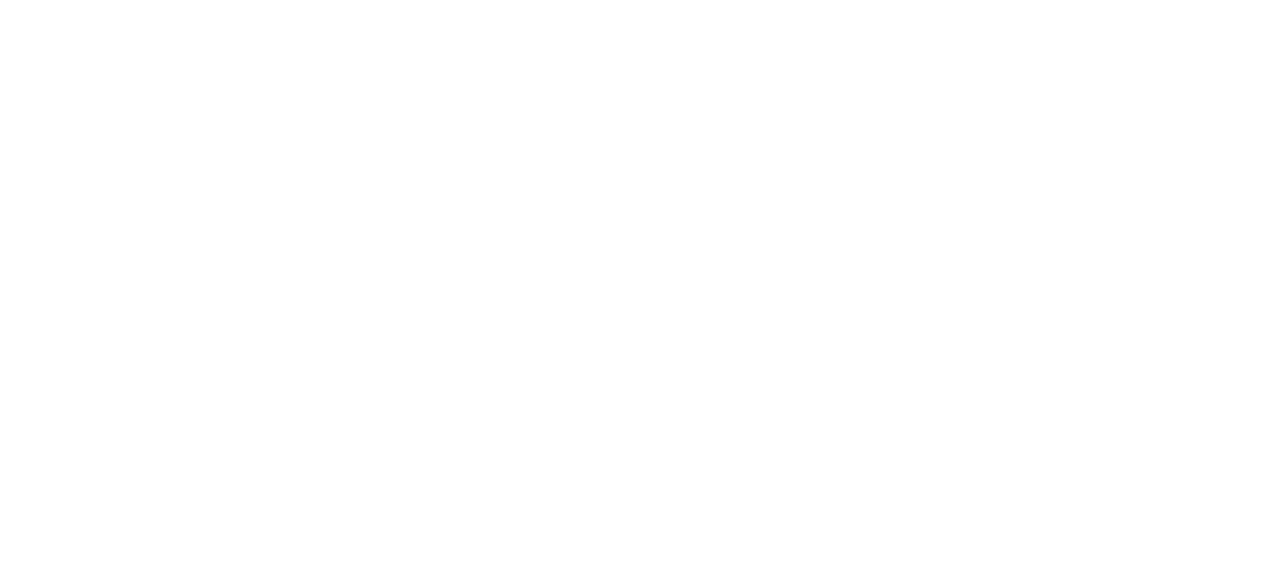 scroll, scrollTop: 0, scrollLeft: 0, axis: both 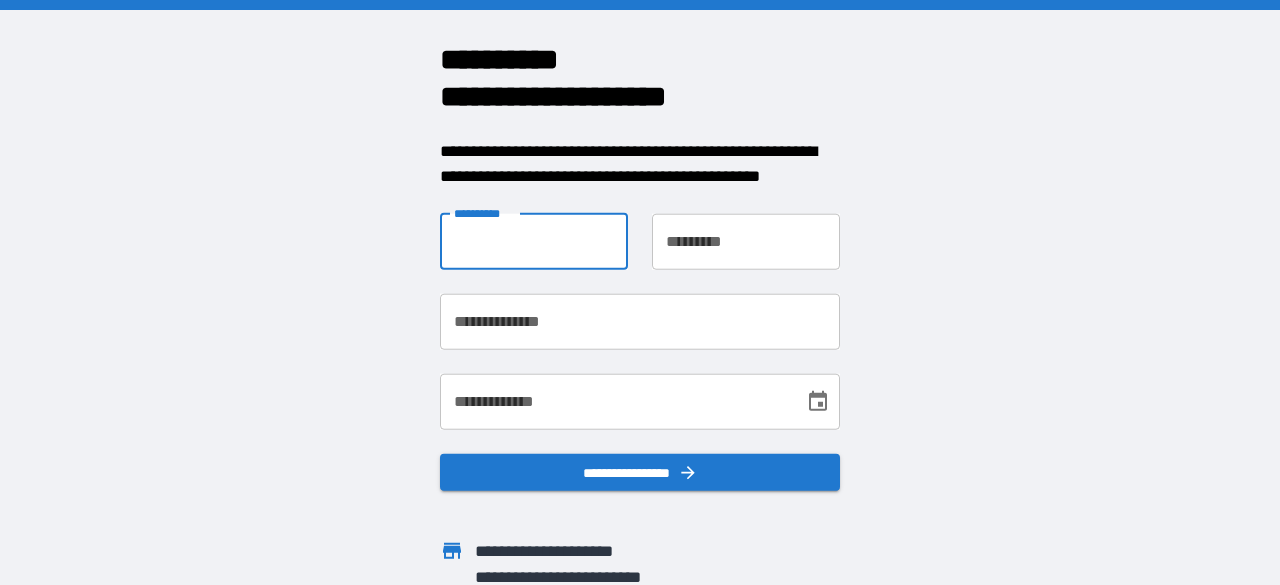 click on "**********" at bounding box center (534, 241) 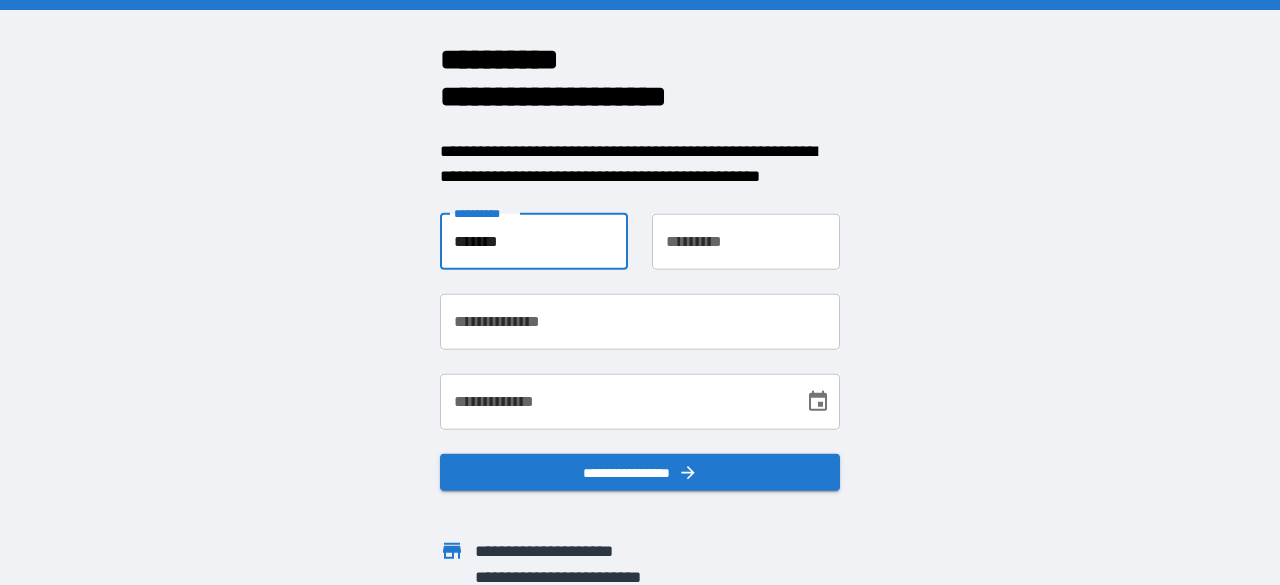 type on "*******" 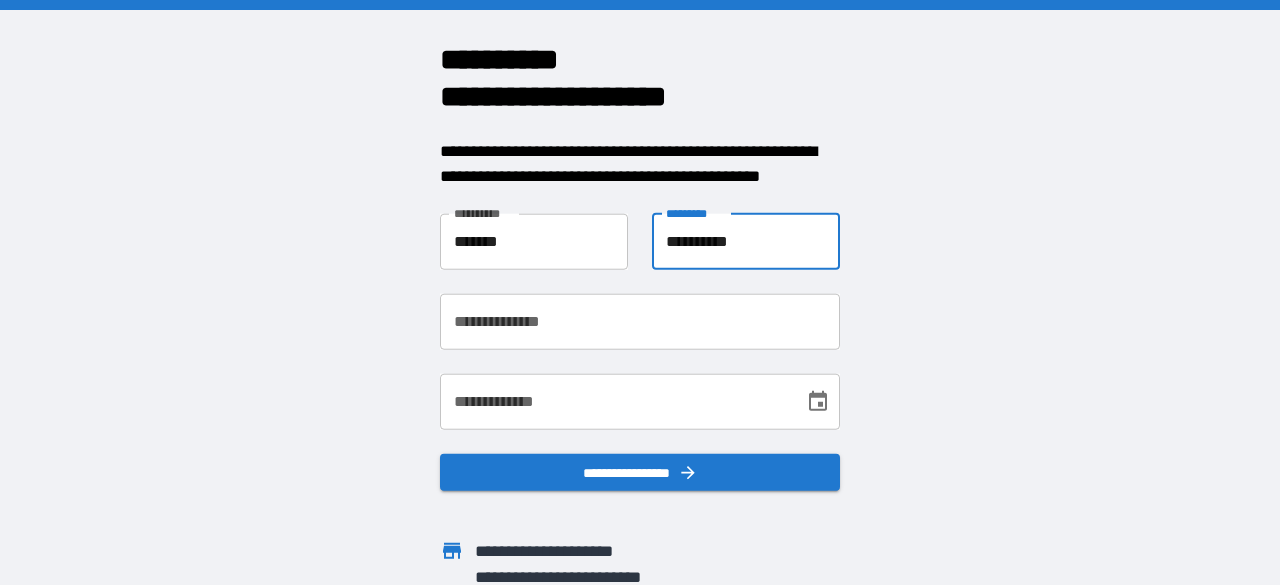 type on "**********" 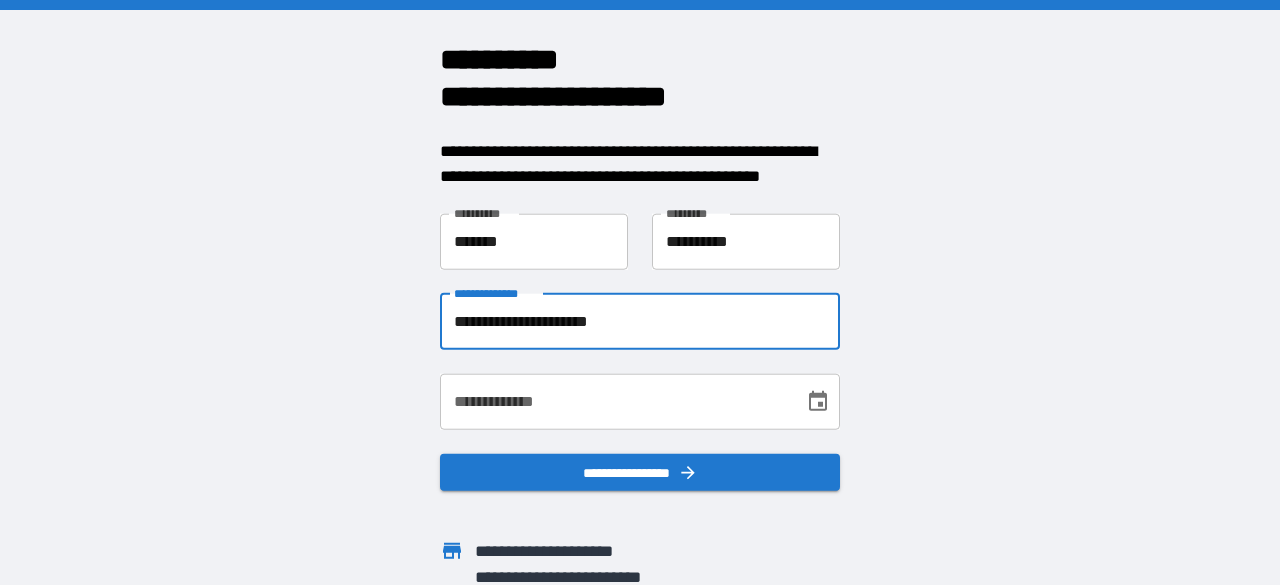 type on "**********" 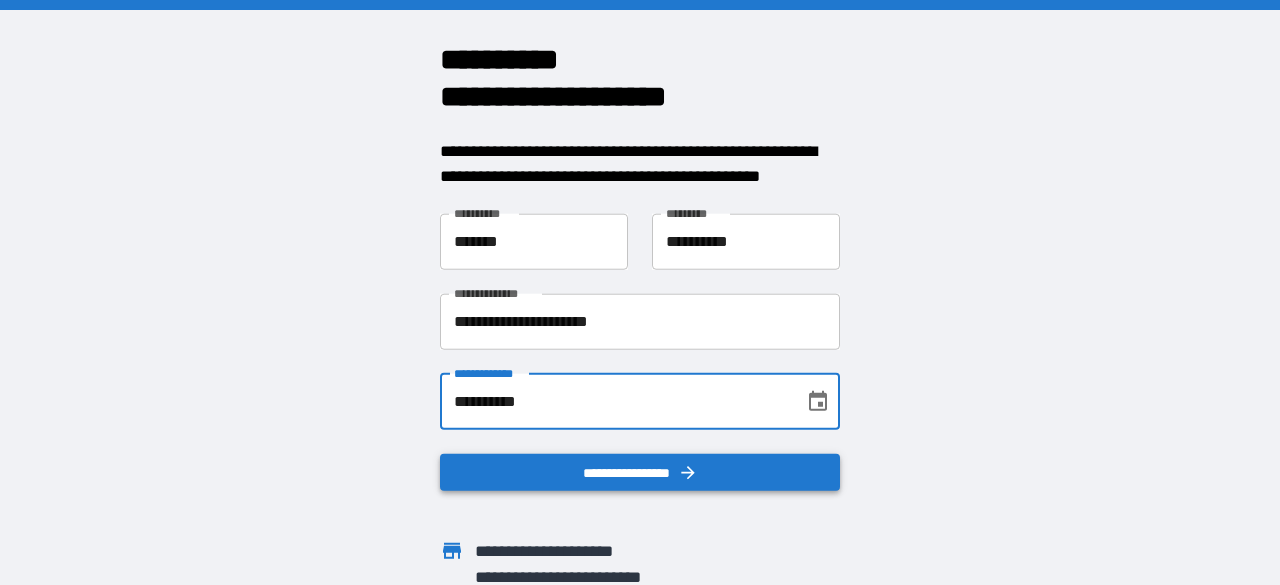 type on "**********" 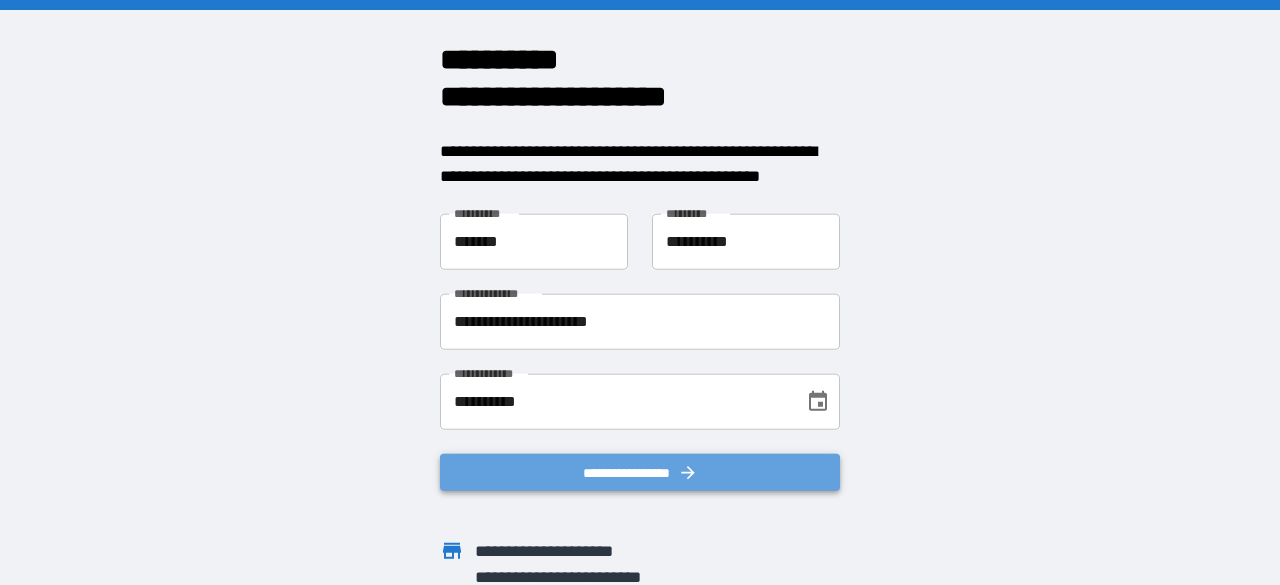 click on "**********" at bounding box center (640, 472) 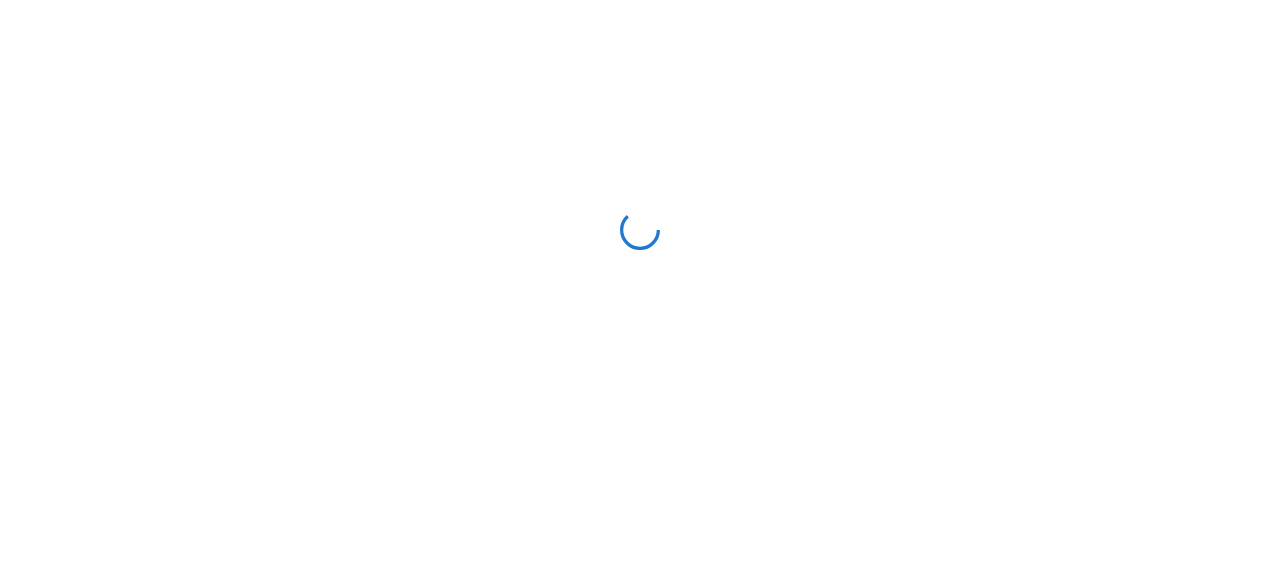 scroll, scrollTop: 0, scrollLeft: 0, axis: both 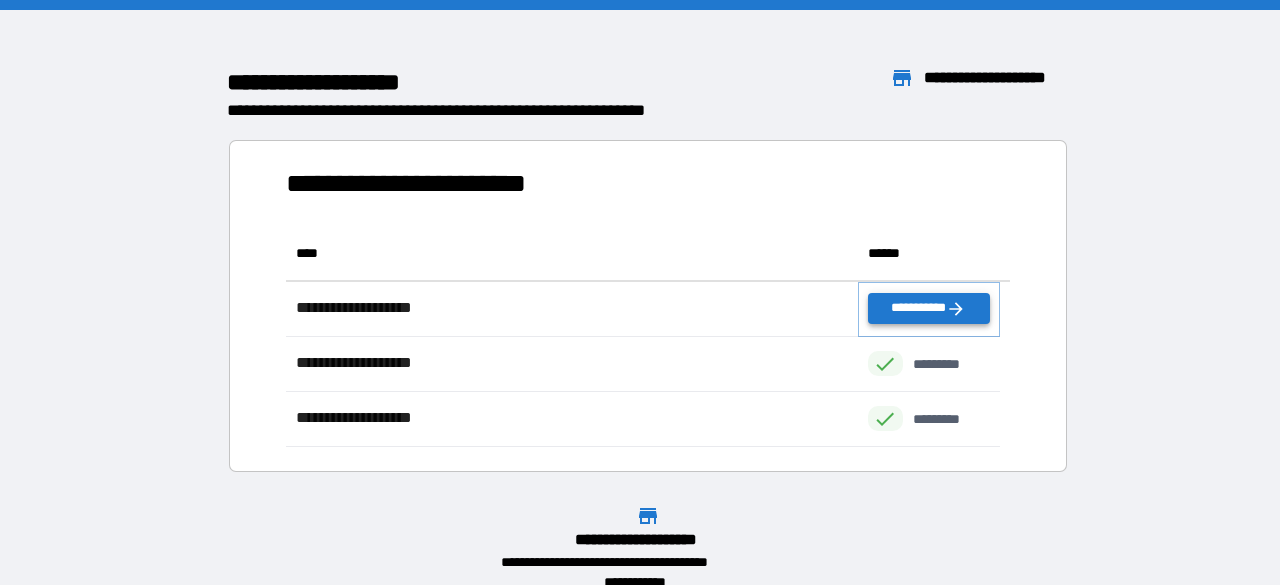 click on "**********" at bounding box center [929, 308] 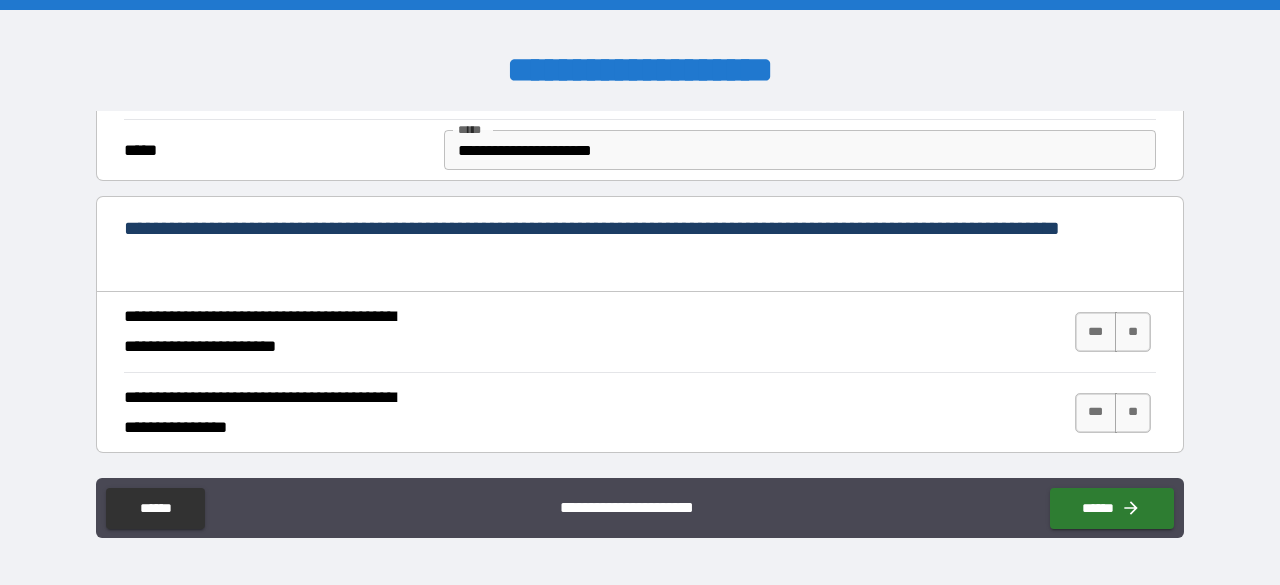 scroll, scrollTop: 654, scrollLeft: 0, axis: vertical 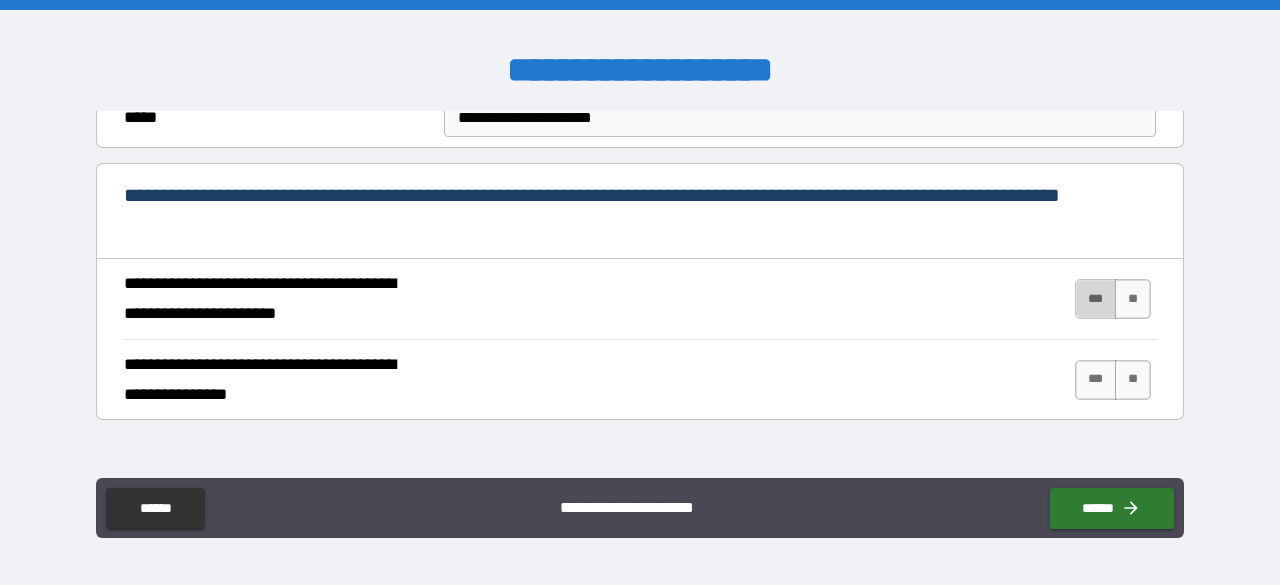 click on "***" at bounding box center [1096, 299] 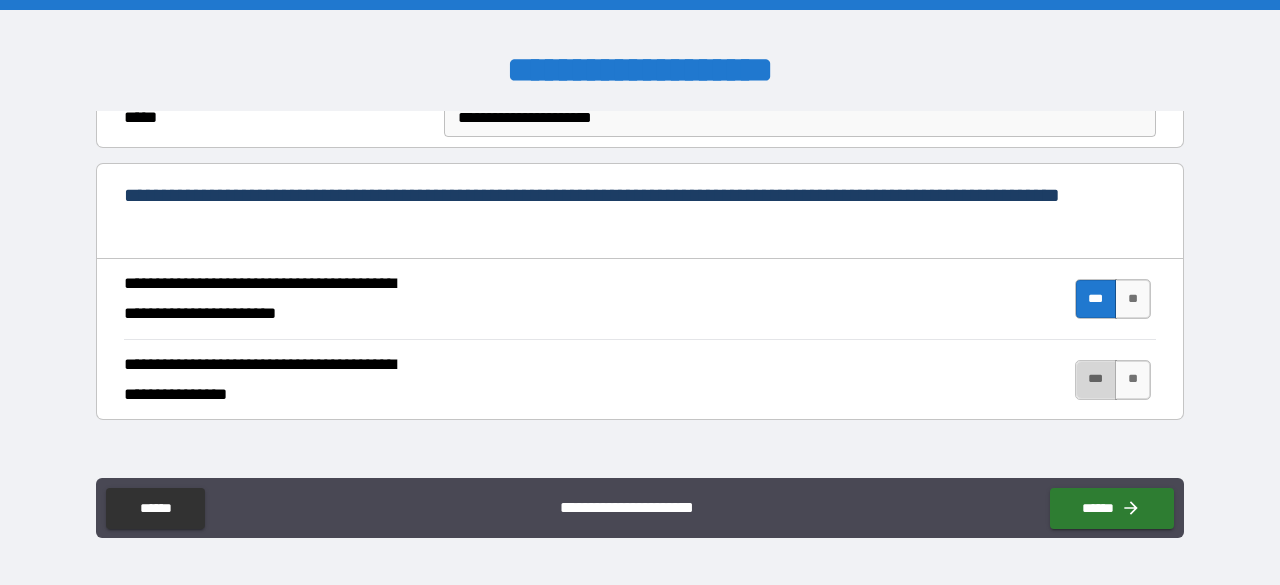 click on "***" at bounding box center (1096, 380) 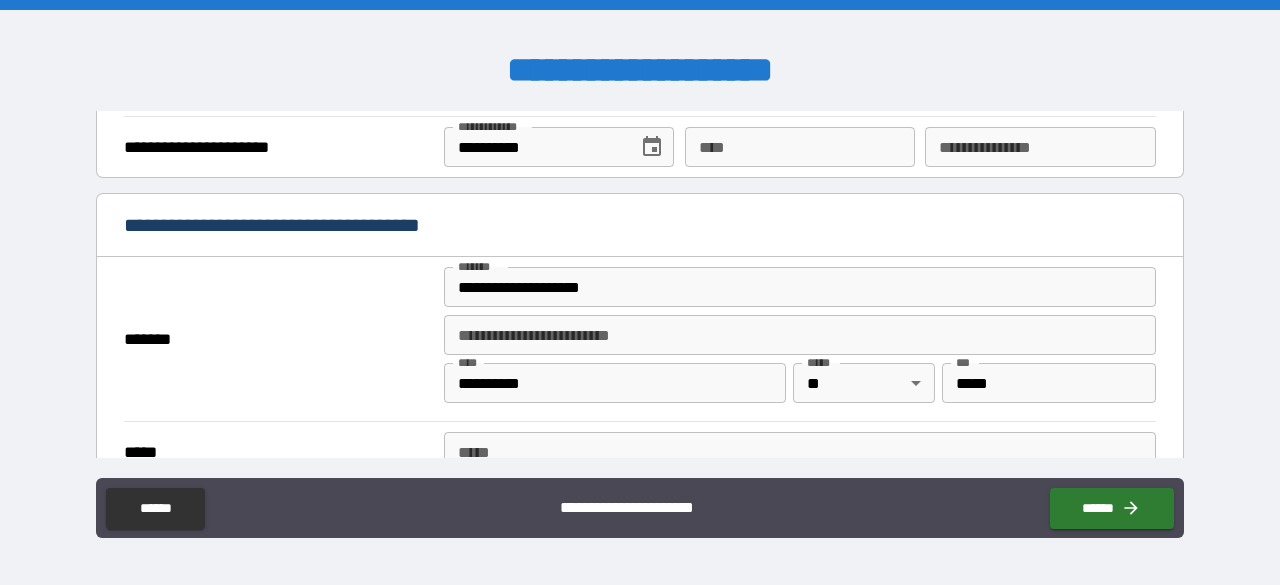 scroll, scrollTop: 1340, scrollLeft: 0, axis: vertical 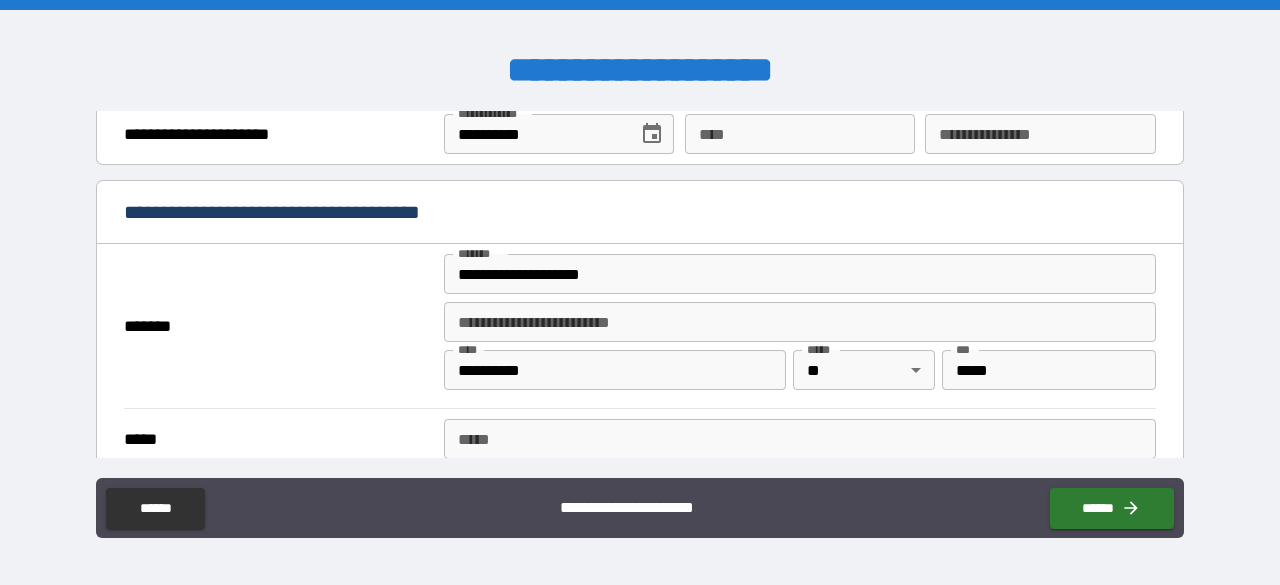 click on "**********" at bounding box center [800, 278] 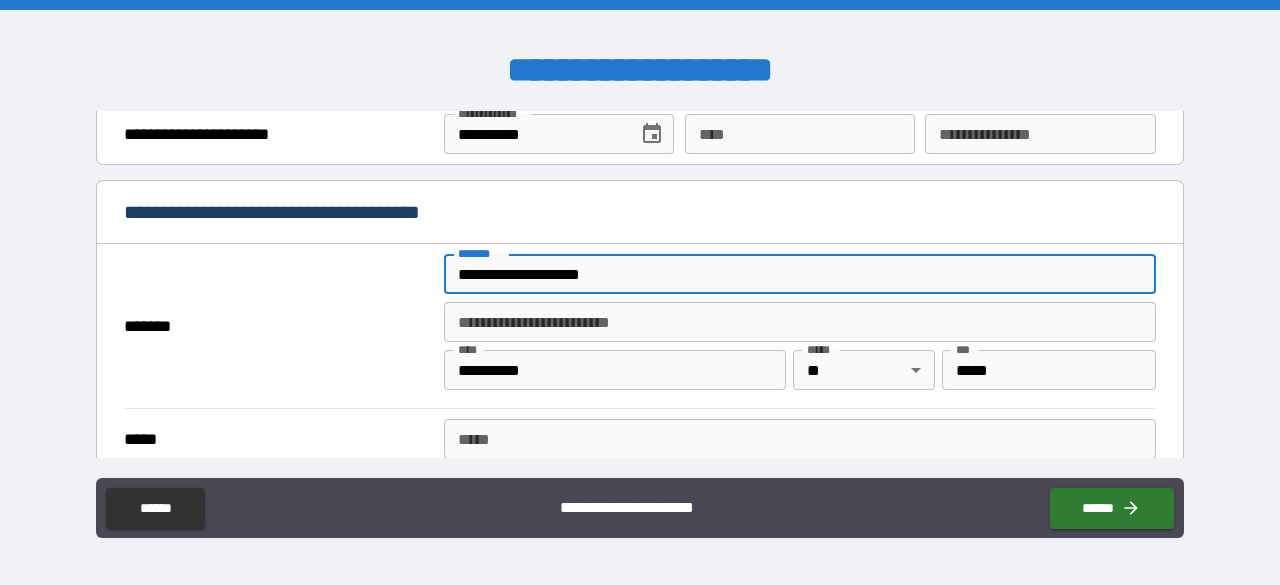 click on "**********" at bounding box center (800, 274) 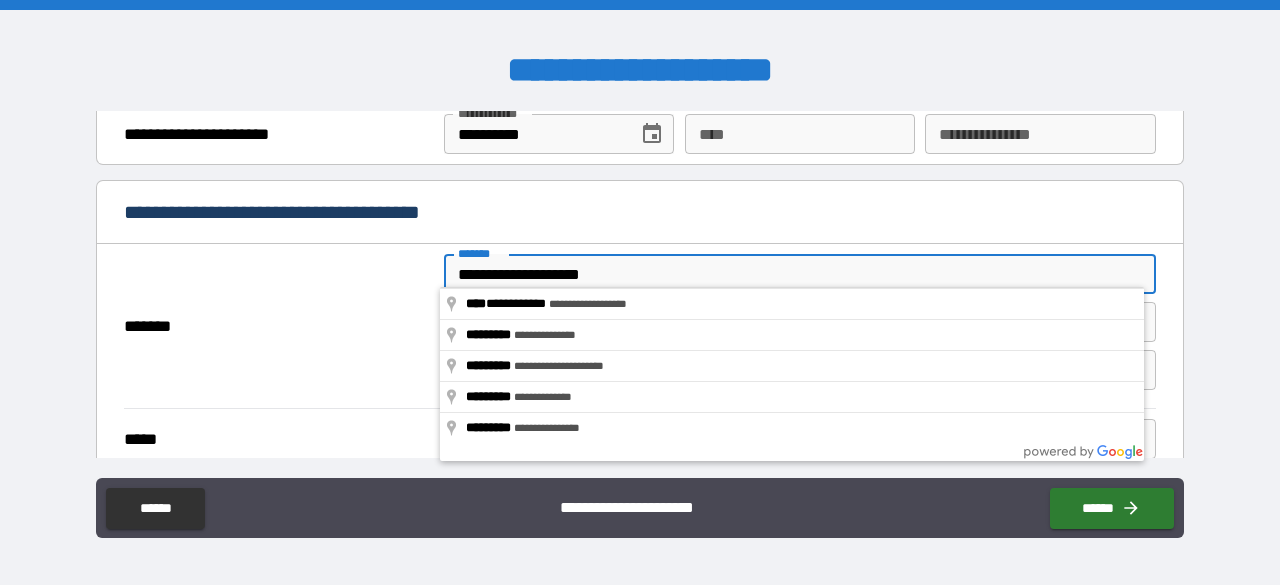click on "**********" at bounding box center [800, 274] 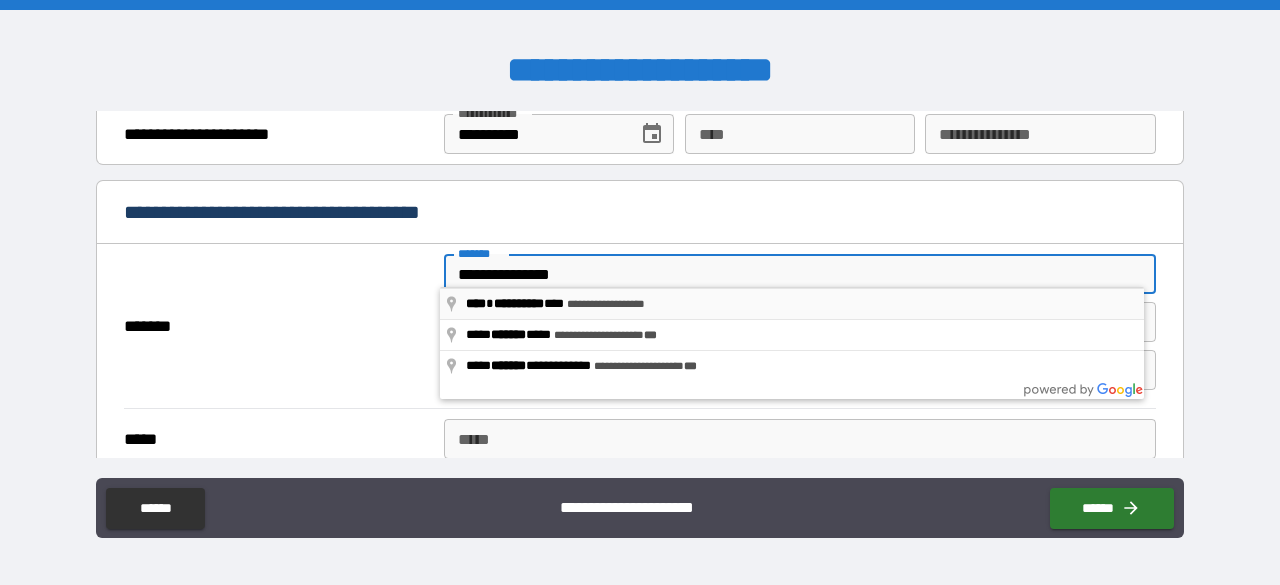 type on "**********" 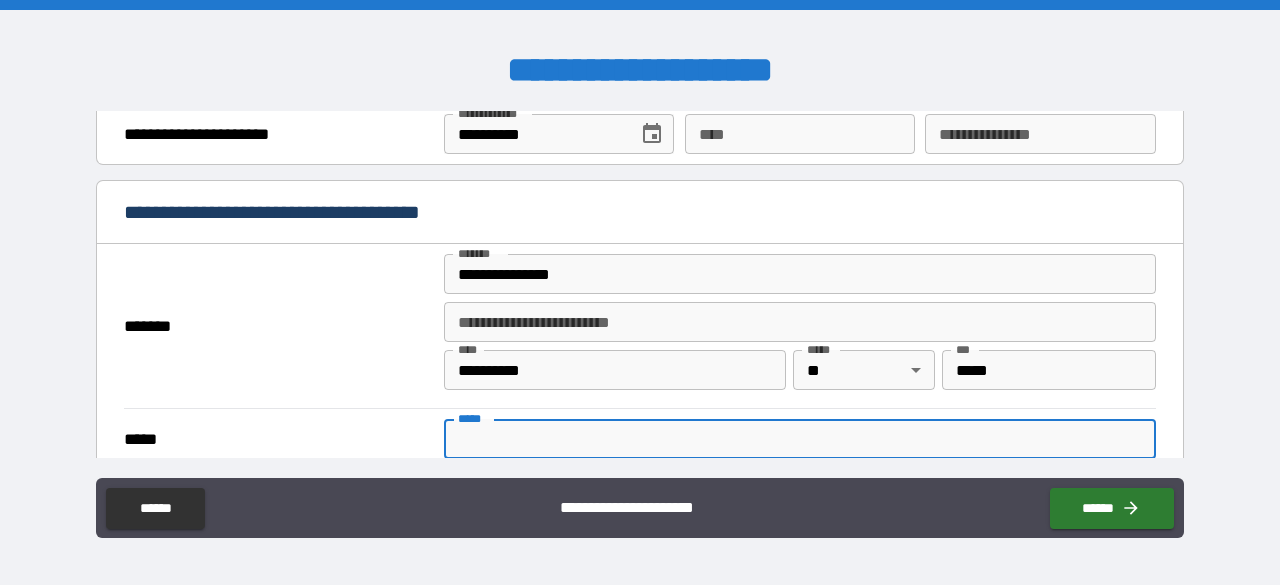 click on "*****" at bounding box center [800, 439] 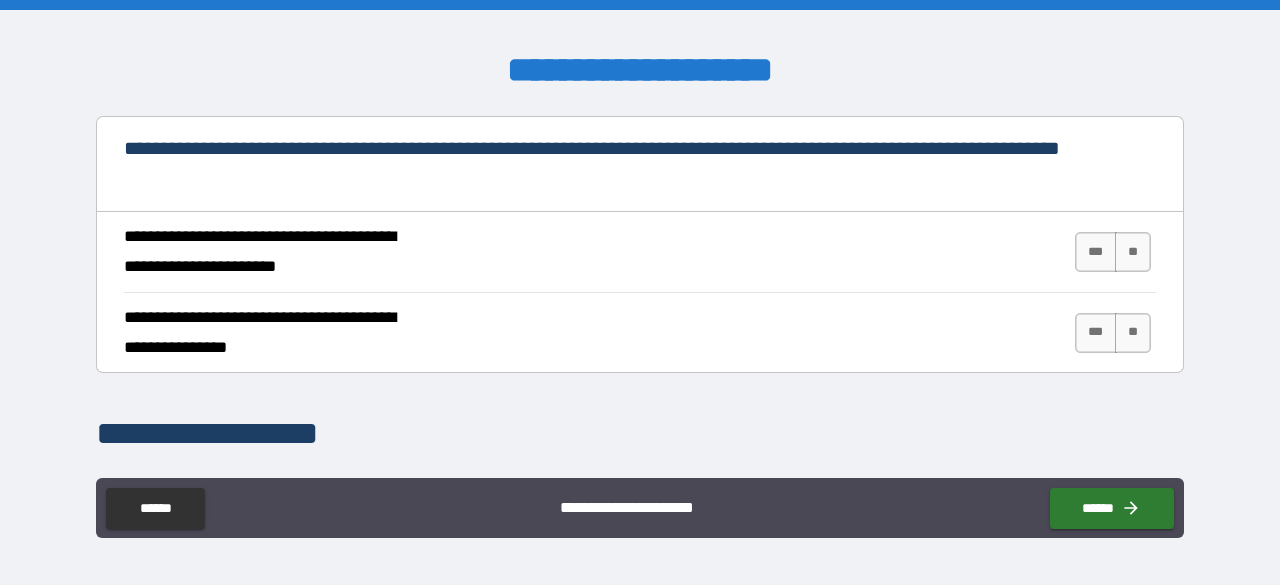 scroll, scrollTop: 1776, scrollLeft: 0, axis: vertical 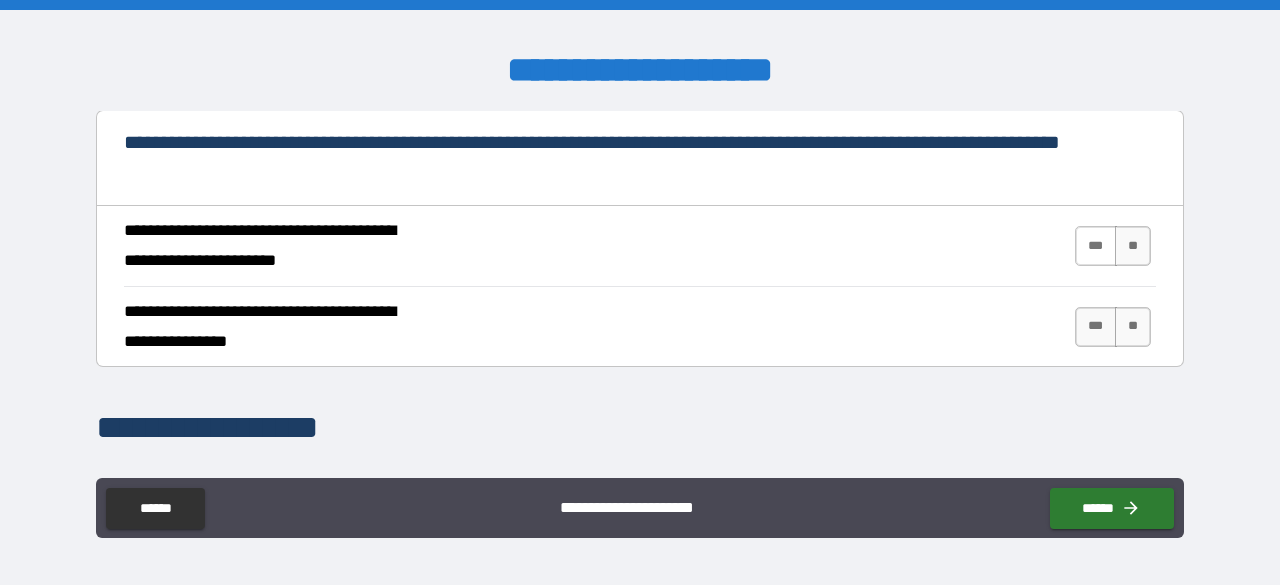 type on "**********" 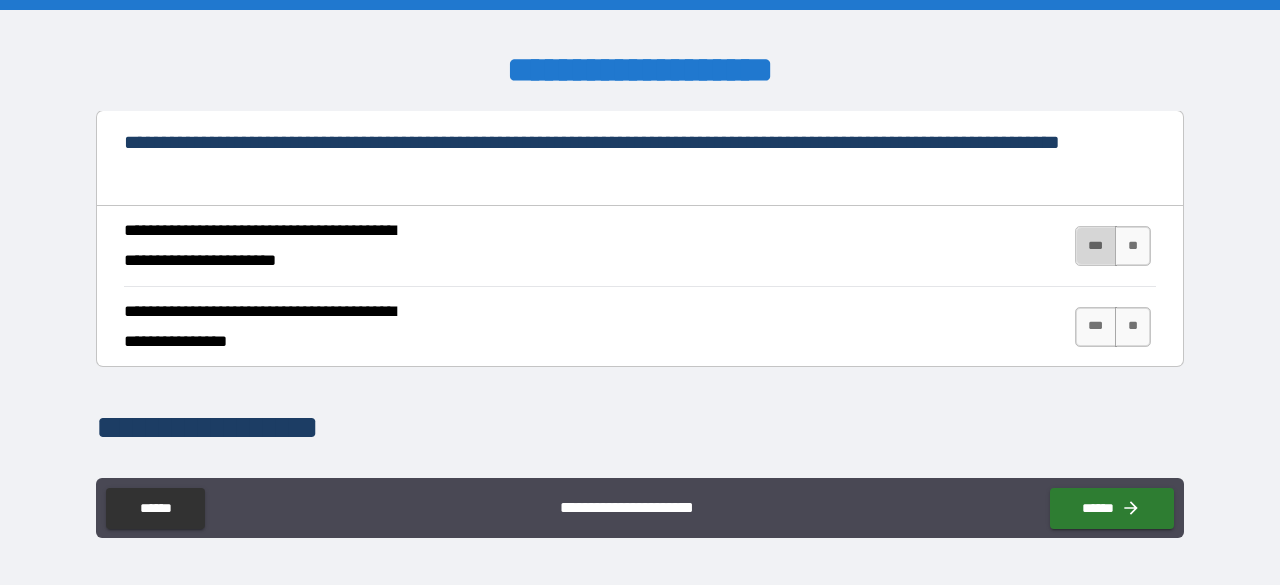 click on "***" at bounding box center [1096, 246] 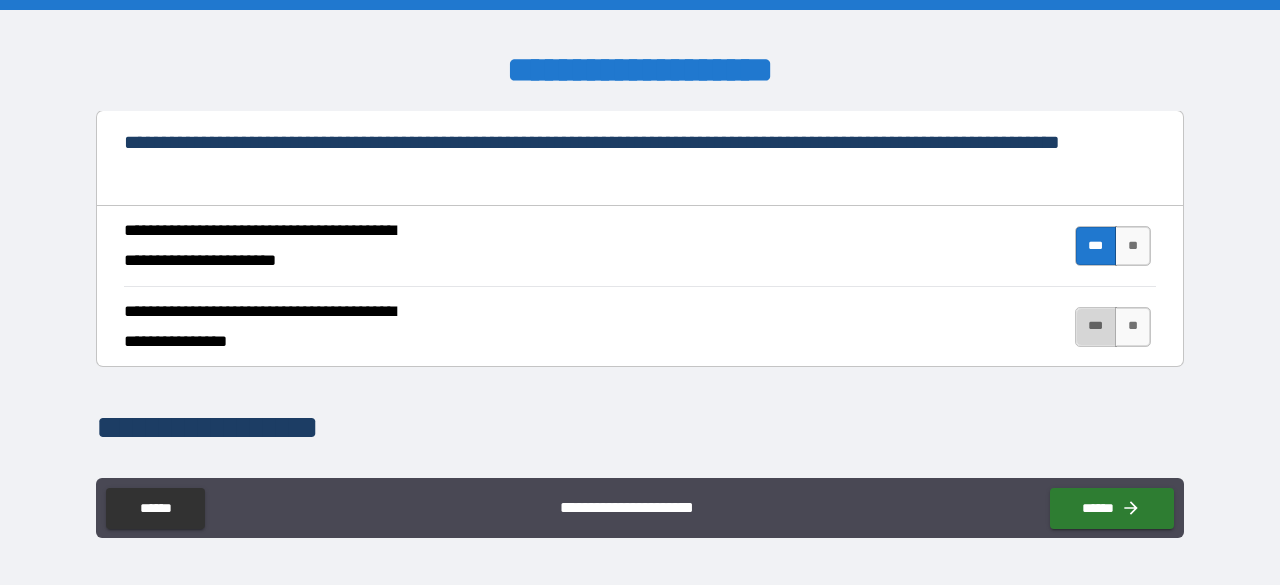 click on "***" at bounding box center (1096, 327) 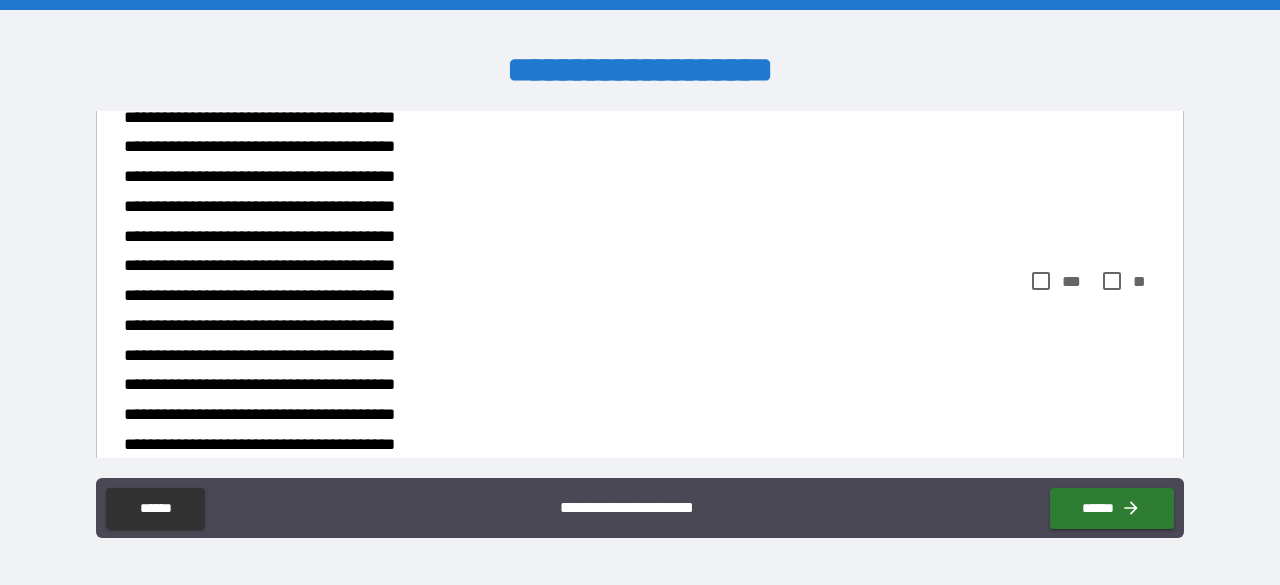 scroll, scrollTop: 2490, scrollLeft: 0, axis: vertical 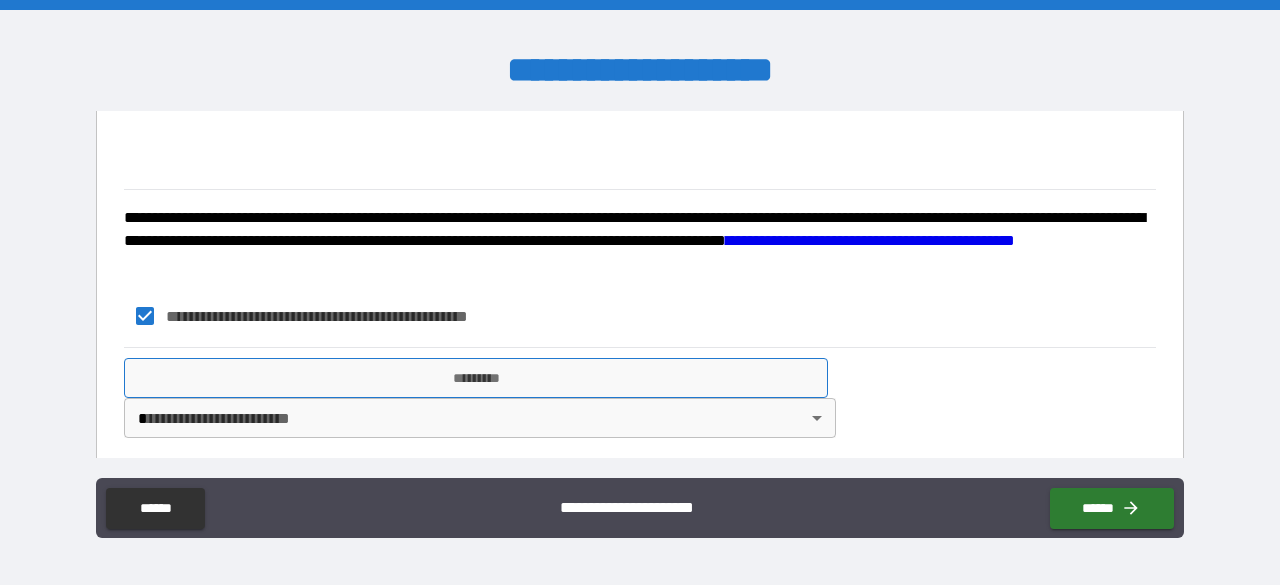 click on "*********" at bounding box center [476, 378] 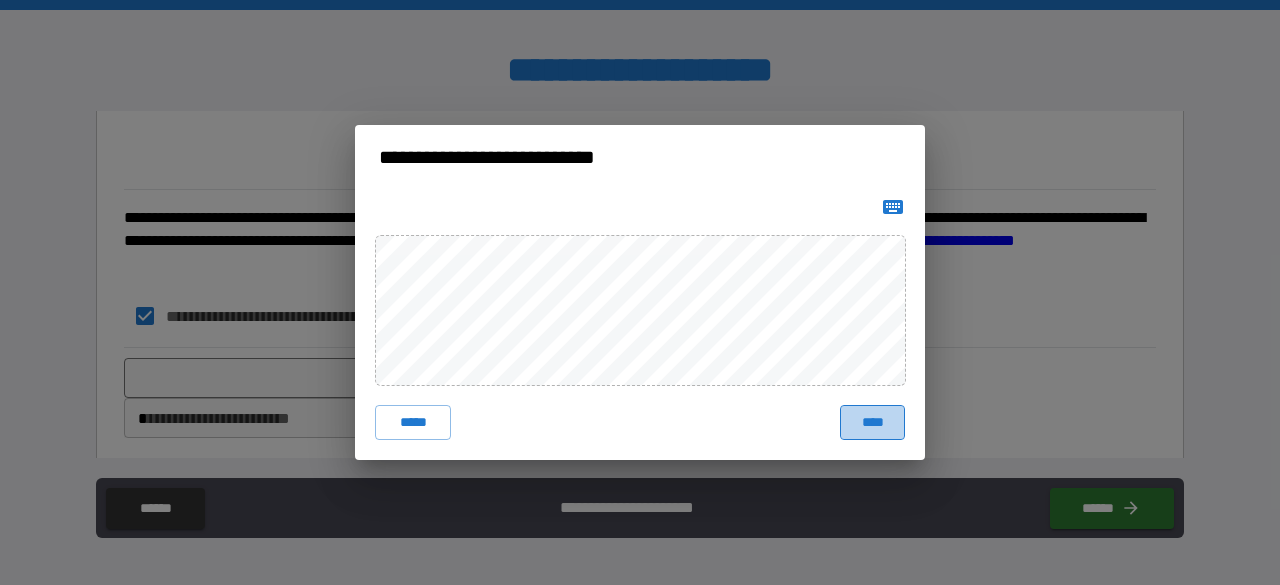 click on "****" at bounding box center (872, 423) 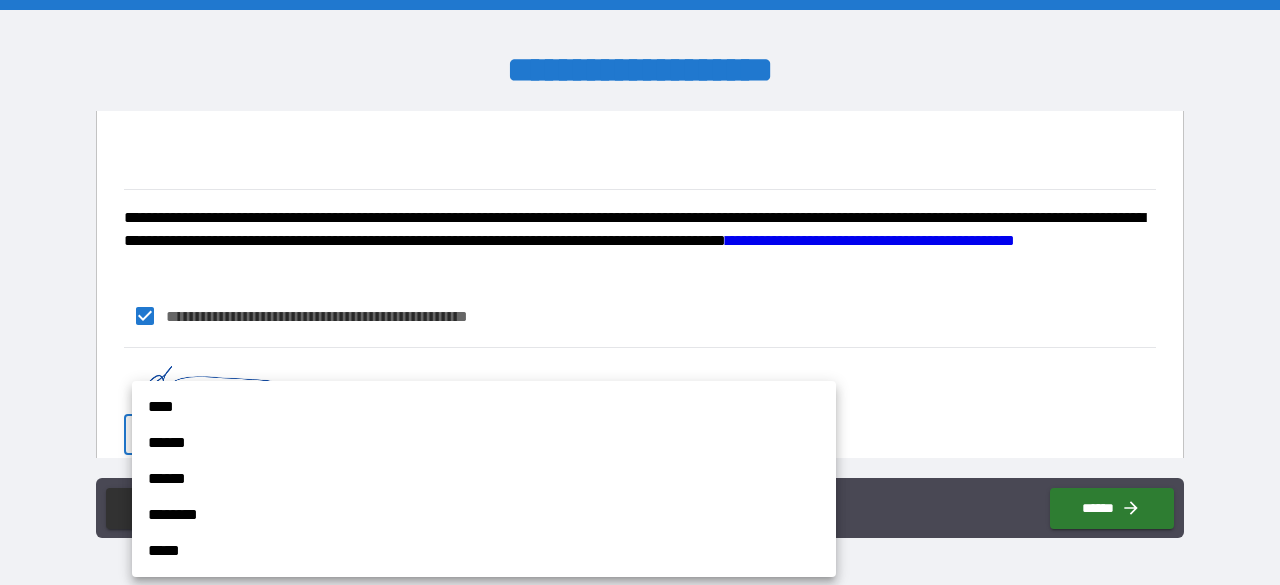 click on "**********" at bounding box center (640, 292) 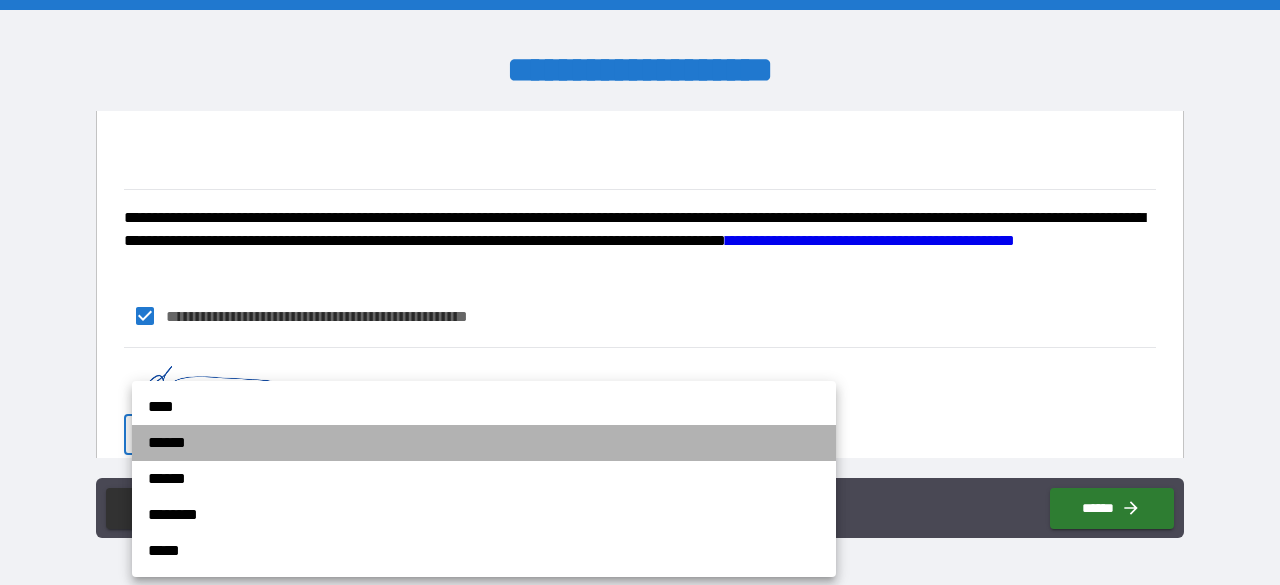 click on "******" at bounding box center [484, 443] 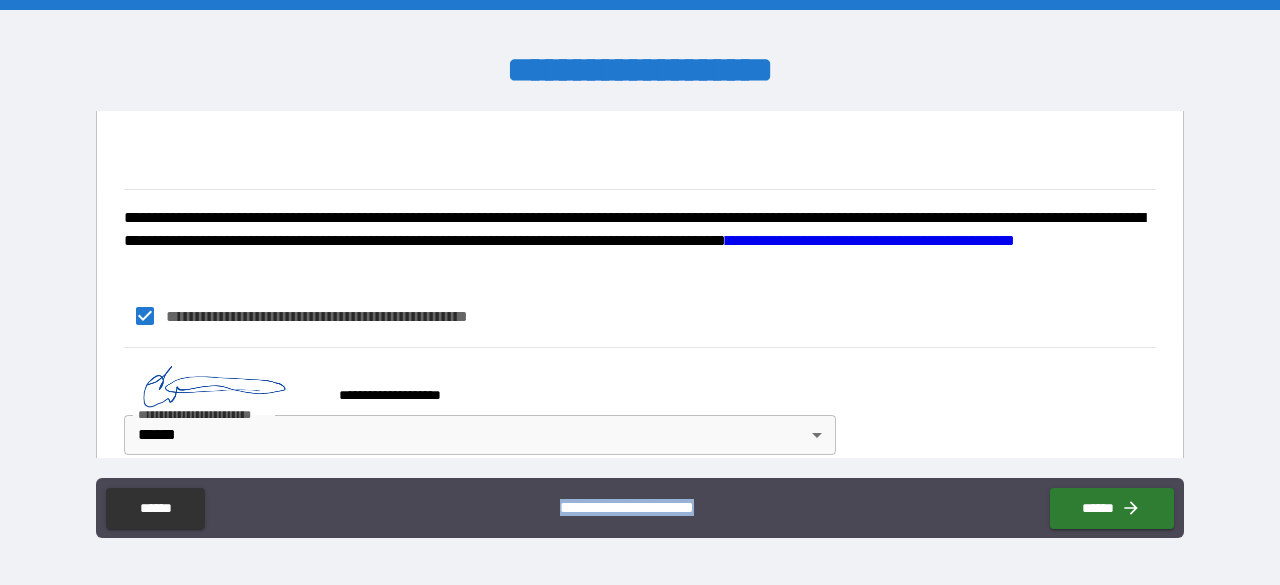 drag, startPoint x: 1170, startPoint y: 434, endPoint x: 1180, endPoint y: 485, distance: 51.971146 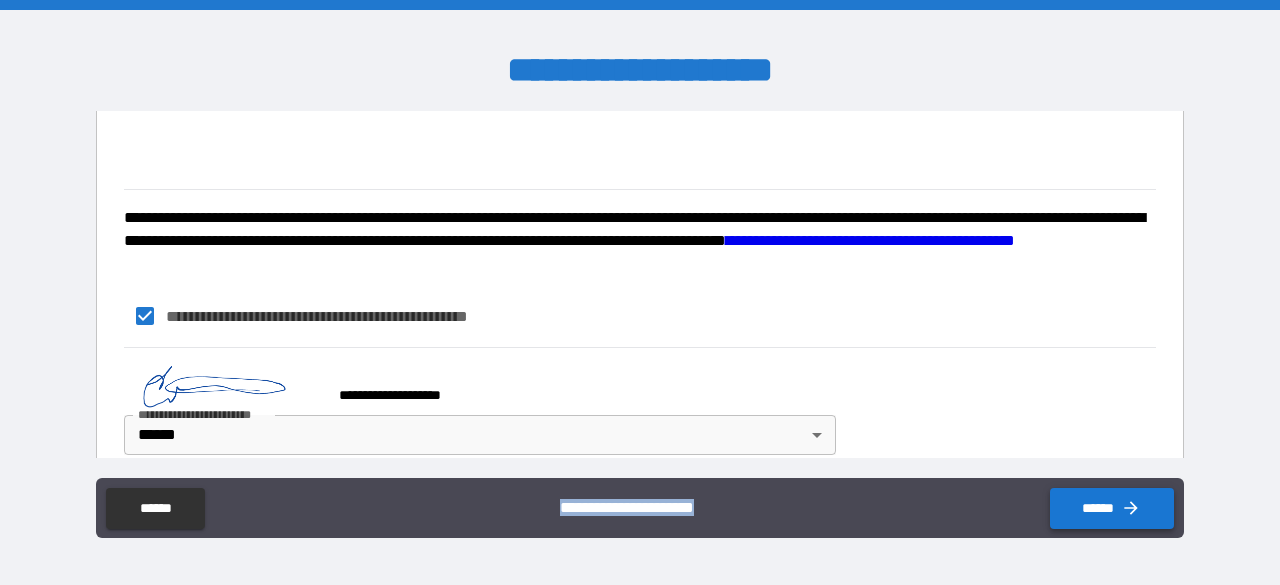 click on "******" at bounding box center [1112, 508] 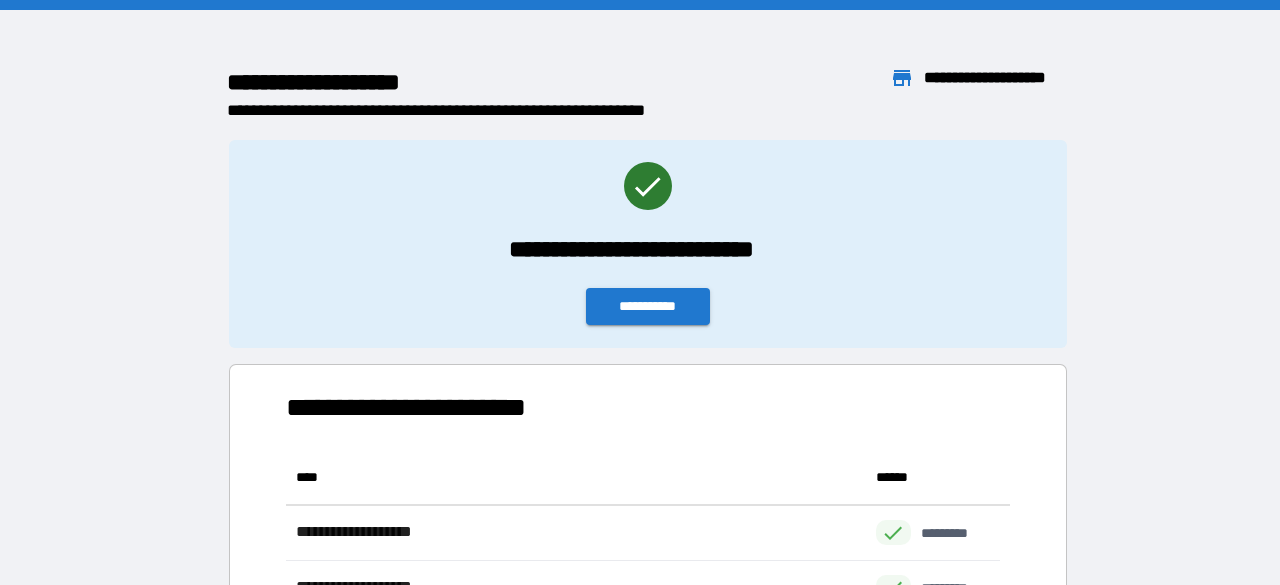 scroll, scrollTop: 16, scrollLeft: 16, axis: both 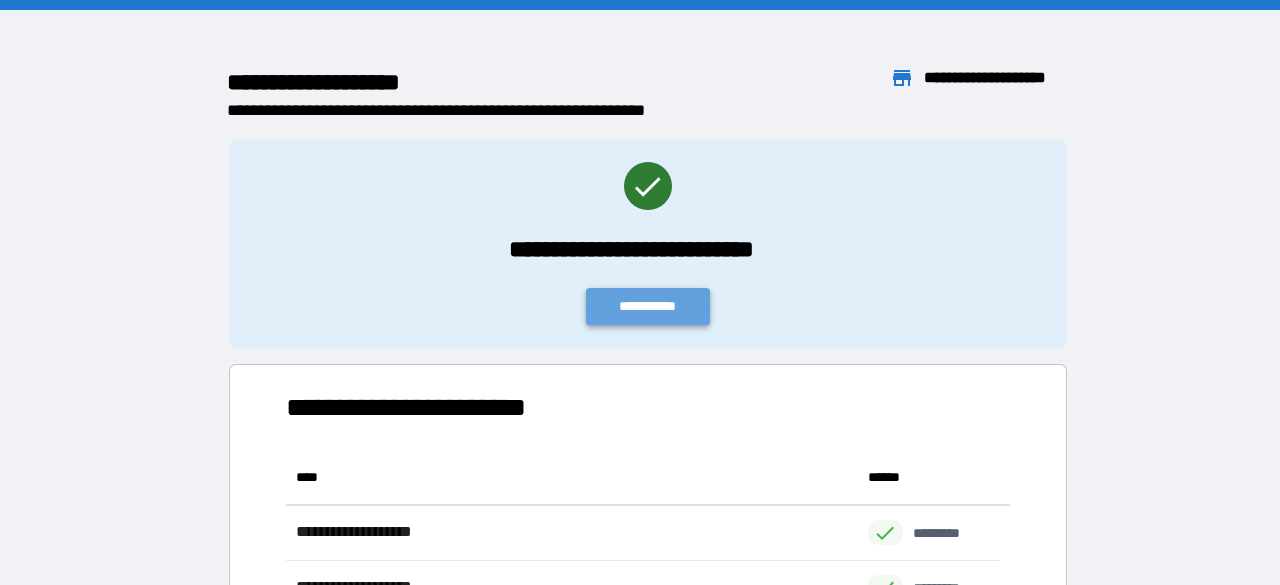 click on "**********" at bounding box center (648, 306) 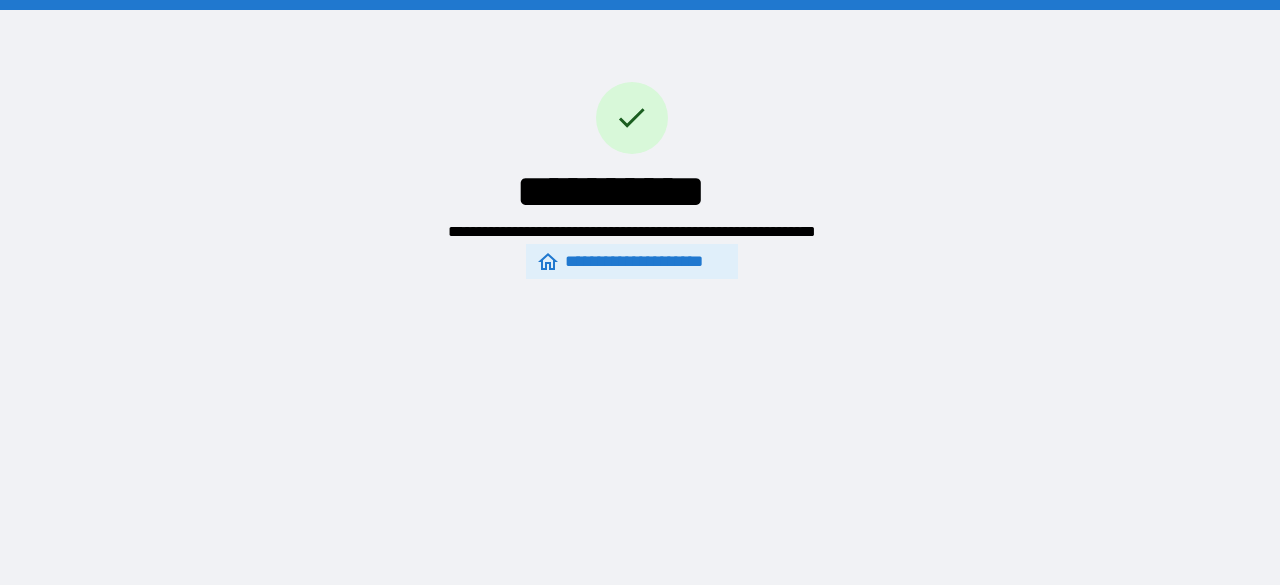 click on "**********" at bounding box center [631, 262] 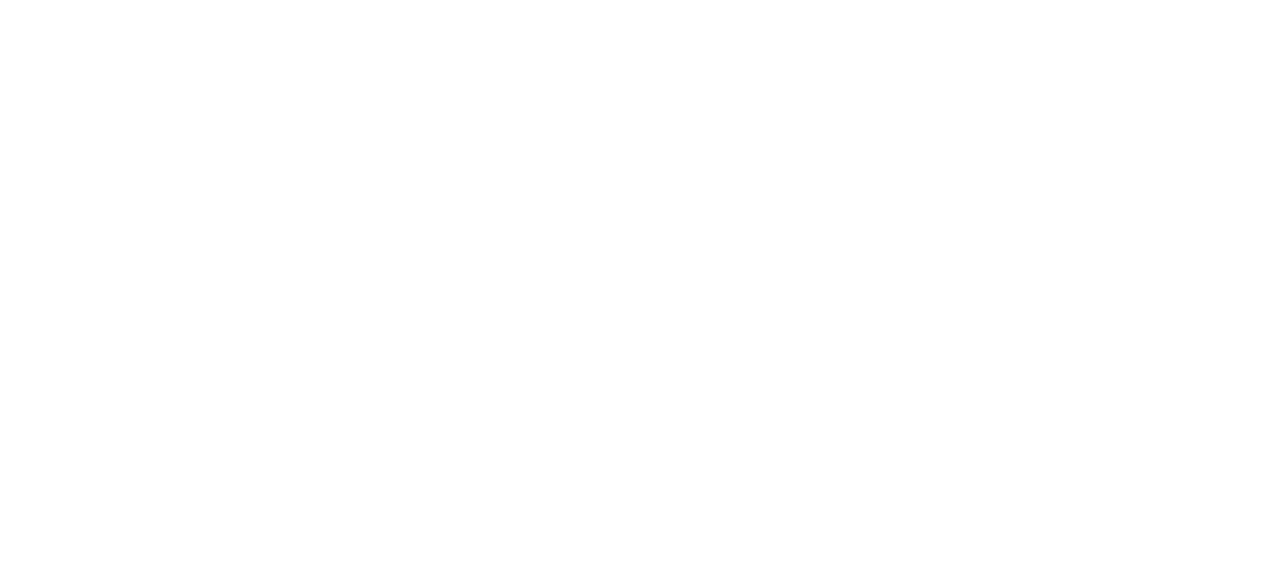 scroll, scrollTop: 0, scrollLeft: 0, axis: both 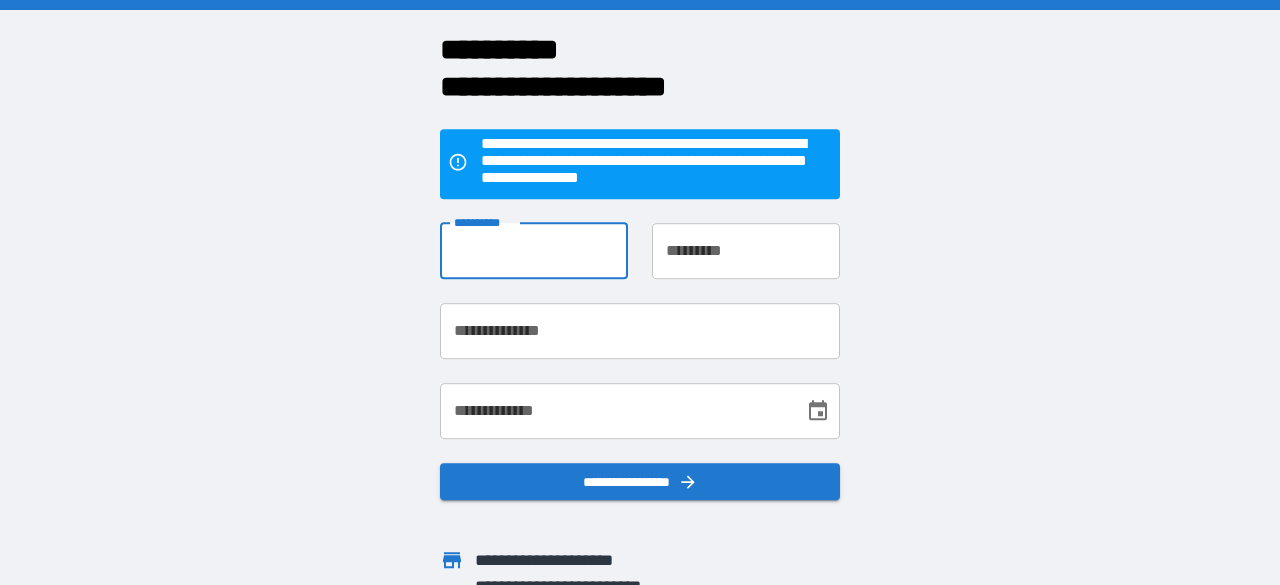 click on "**********" at bounding box center [534, 251] 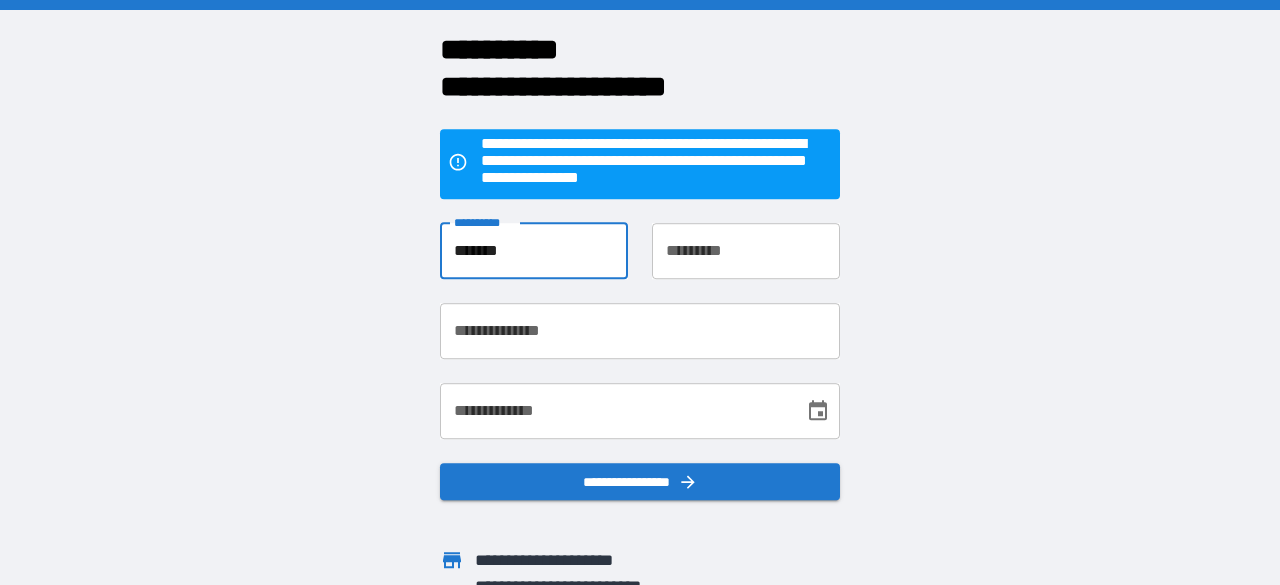 type on "*******" 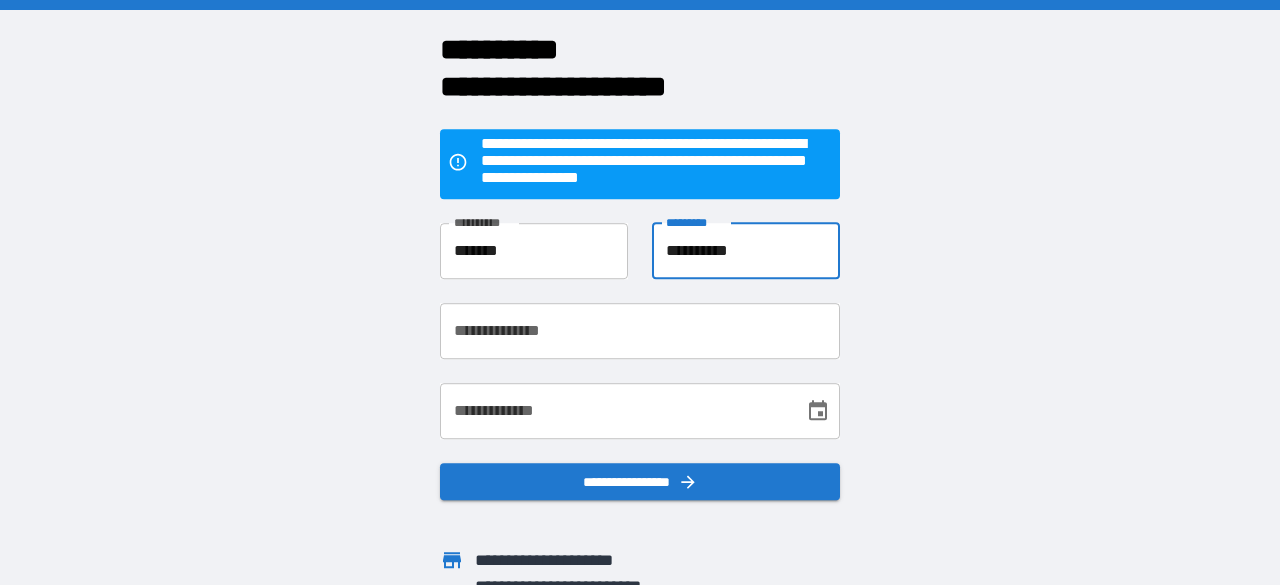 type on "**********" 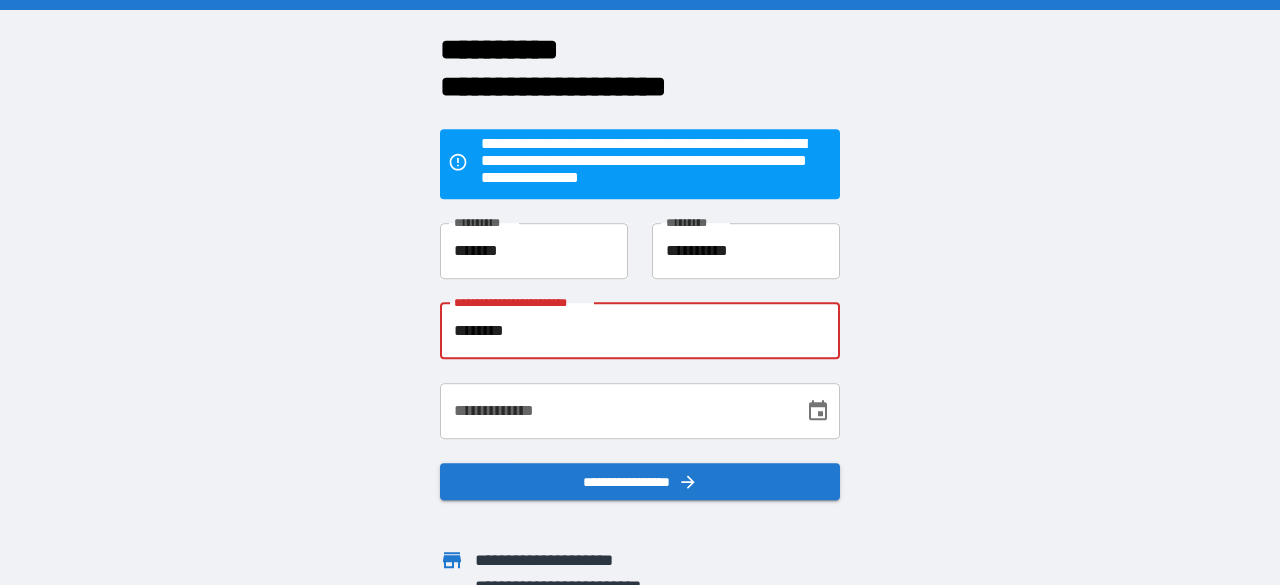 type on "**********" 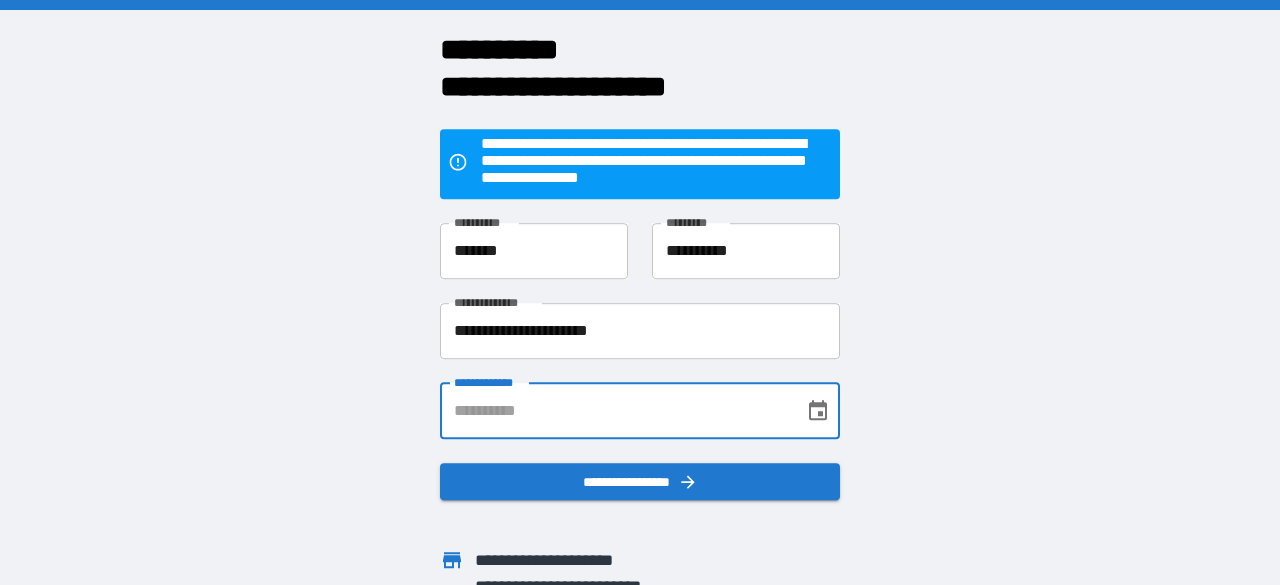 click on "**********" at bounding box center (615, 411) 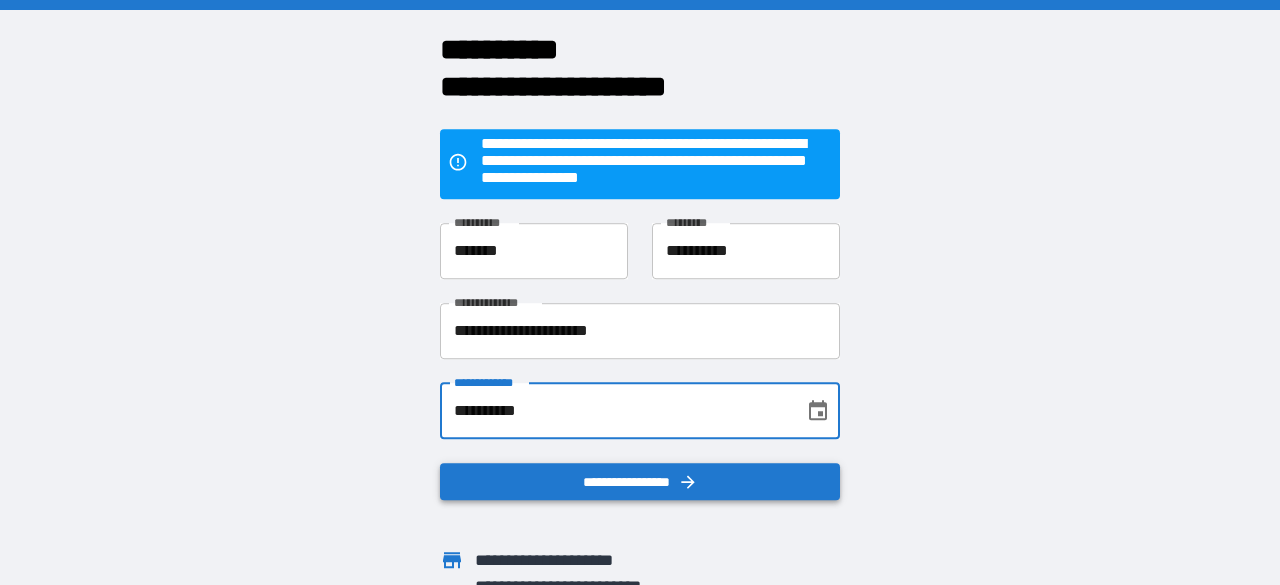 type on "**********" 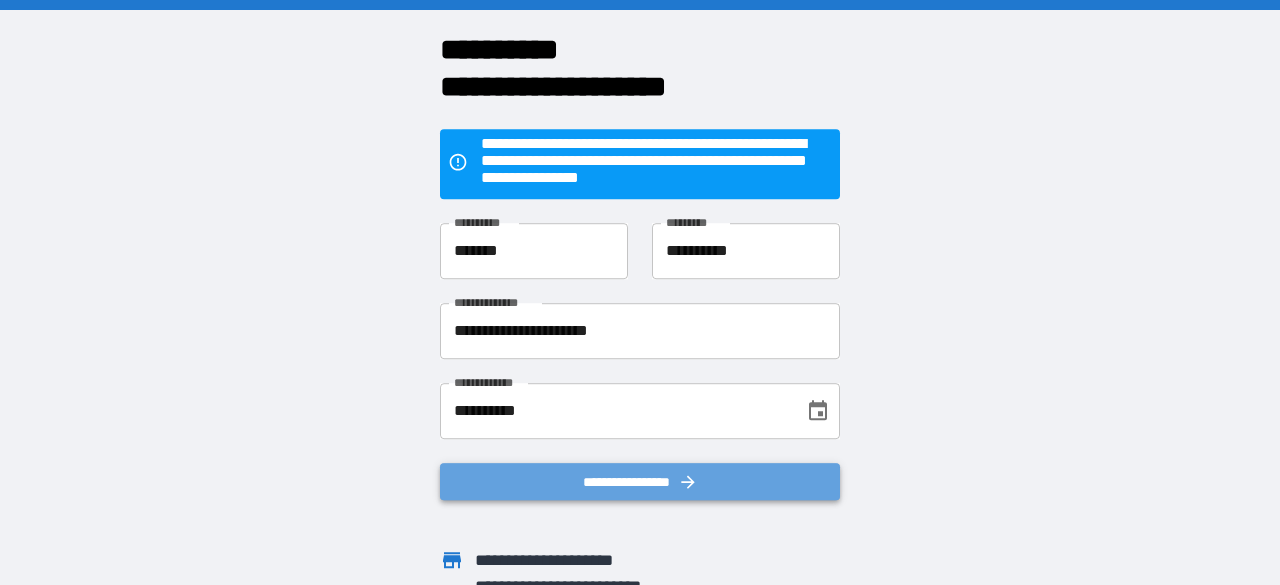 click on "**********" at bounding box center [640, 482] 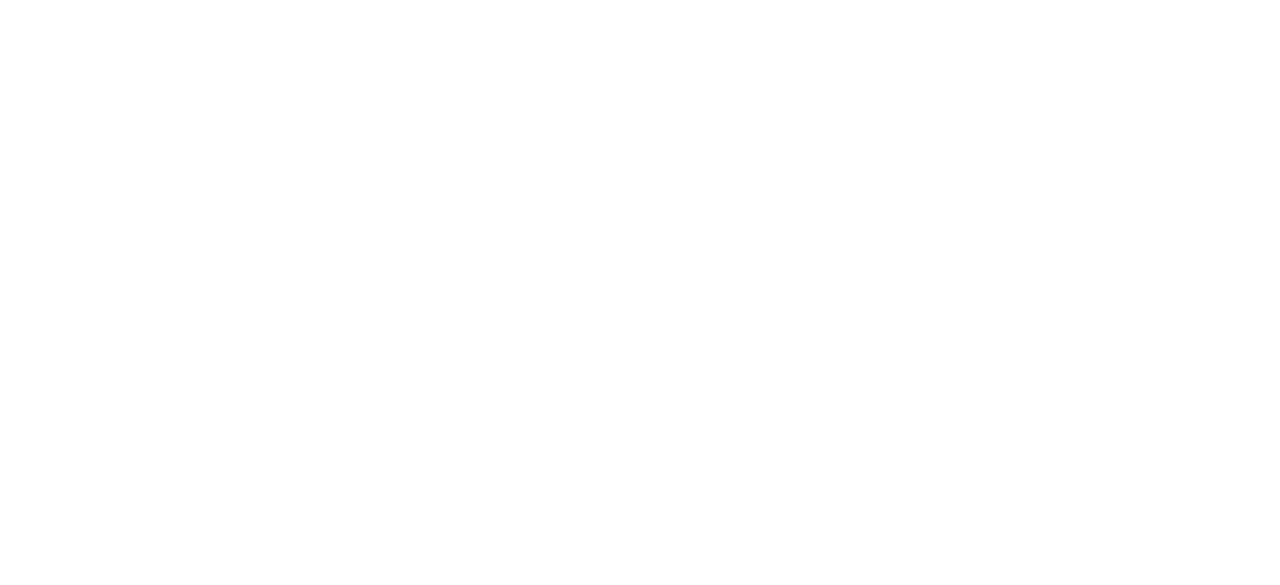 scroll, scrollTop: 0, scrollLeft: 0, axis: both 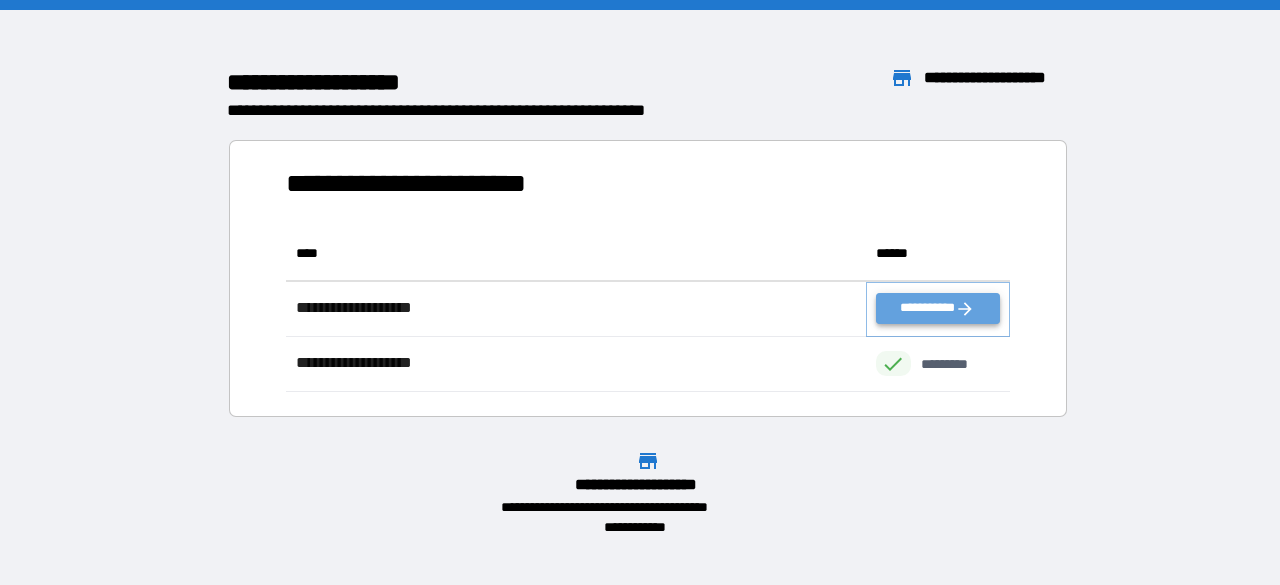 click on "**********" at bounding box center (938, 308) 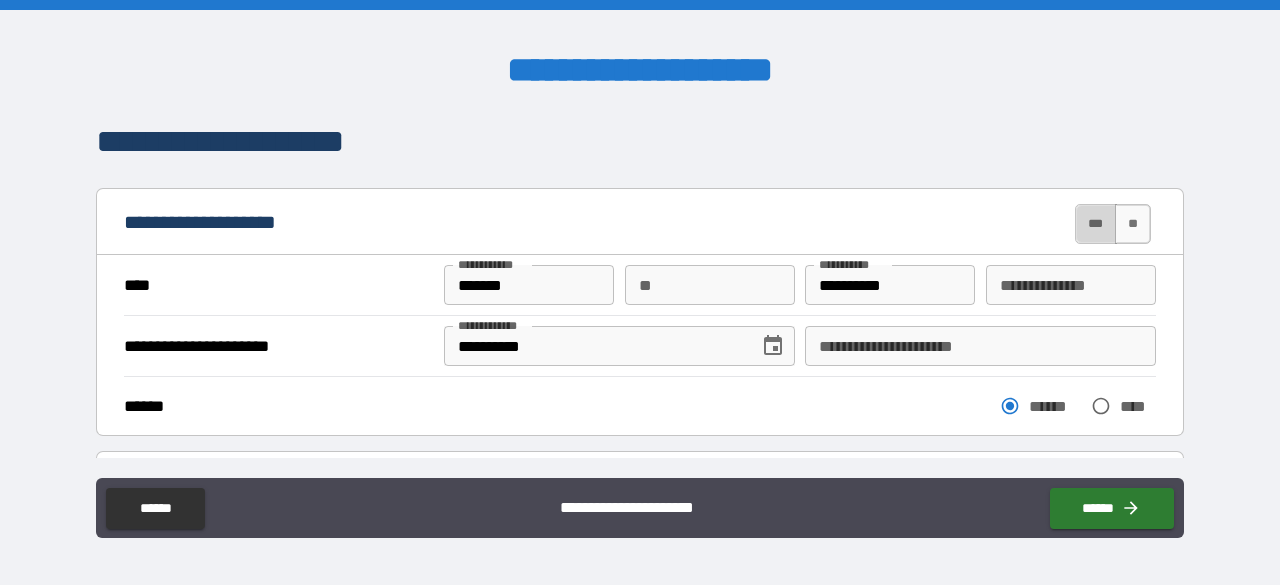 click on "***" at bounding box center [1096, 224] 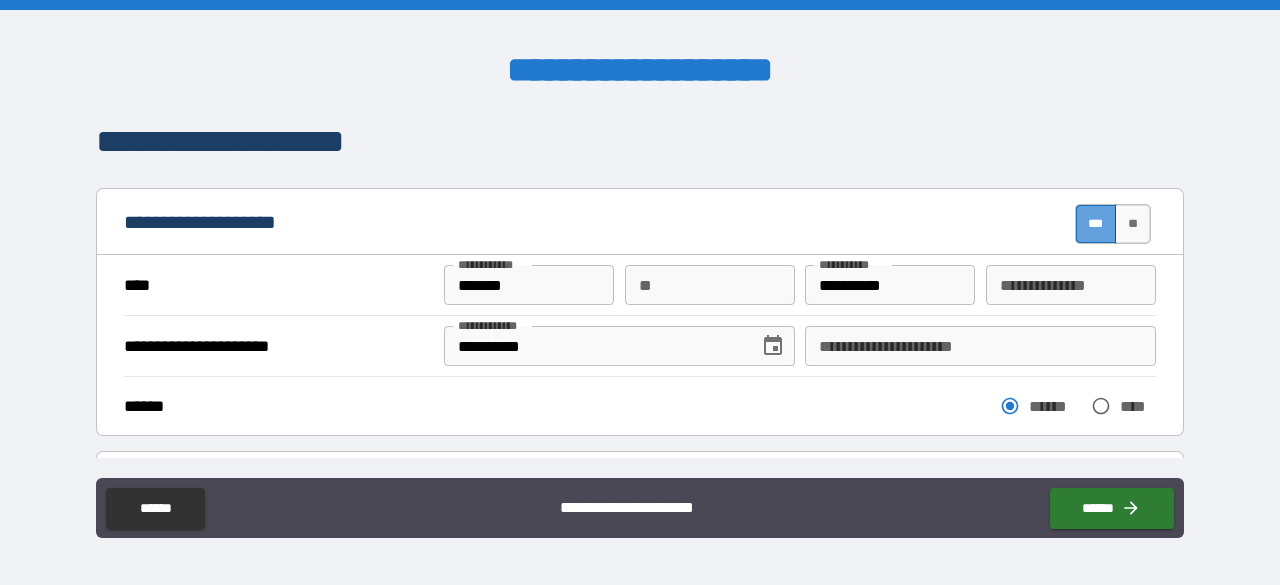 click on "***" at bounding box center (1096, 224) 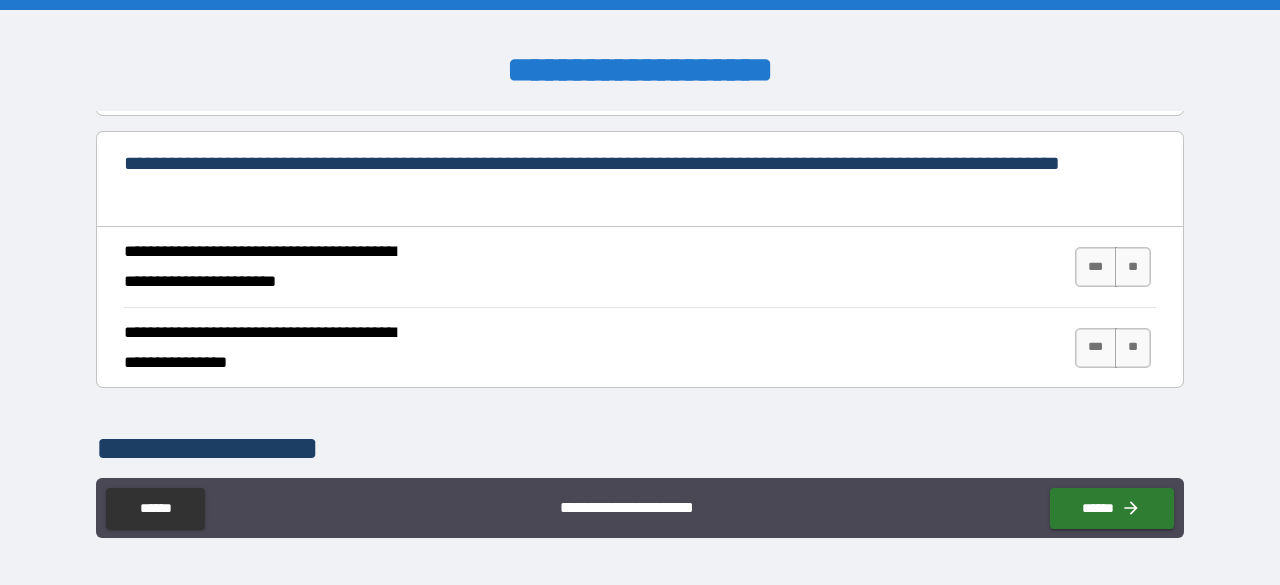 scroll, scrollTop: 693, scrollLeft: 0, axis: vertical 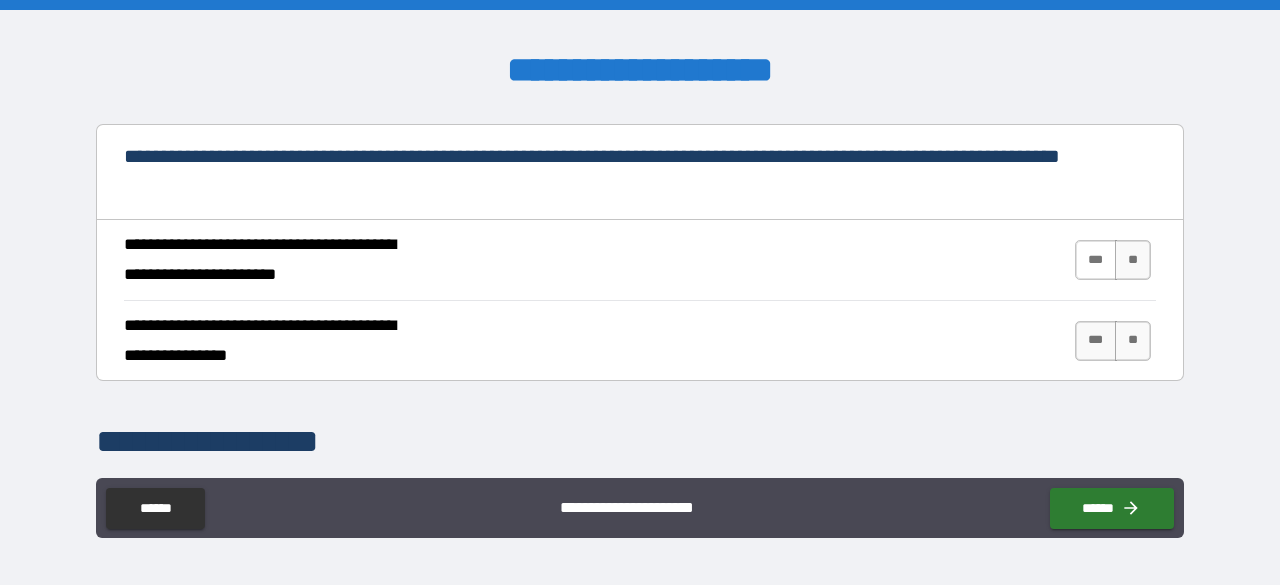 click on "***" at bounding box center (1096, 260) 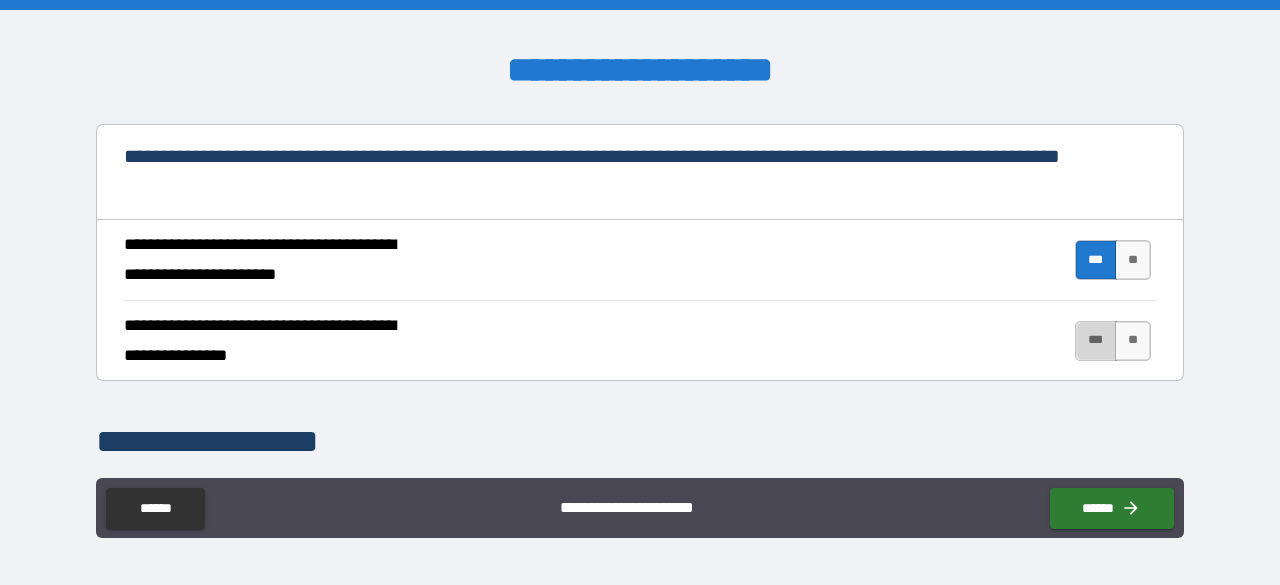 click on "***" at bounding box center (1096, 341) 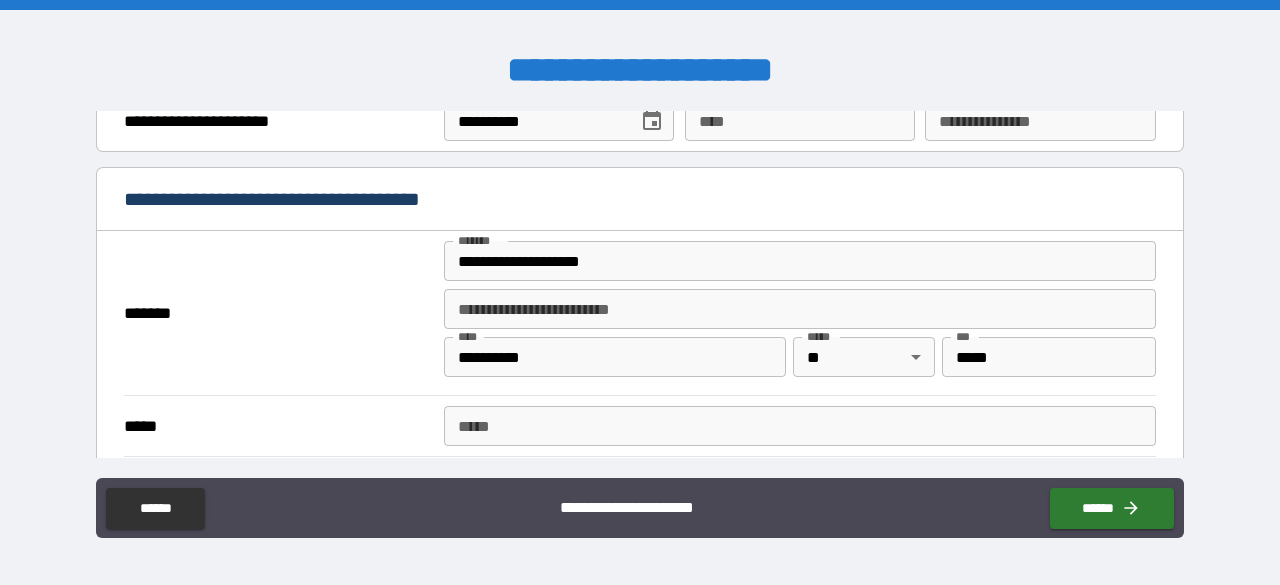 scroll, scrollTop: 1360, scrollLeft: 0, axis: vertical 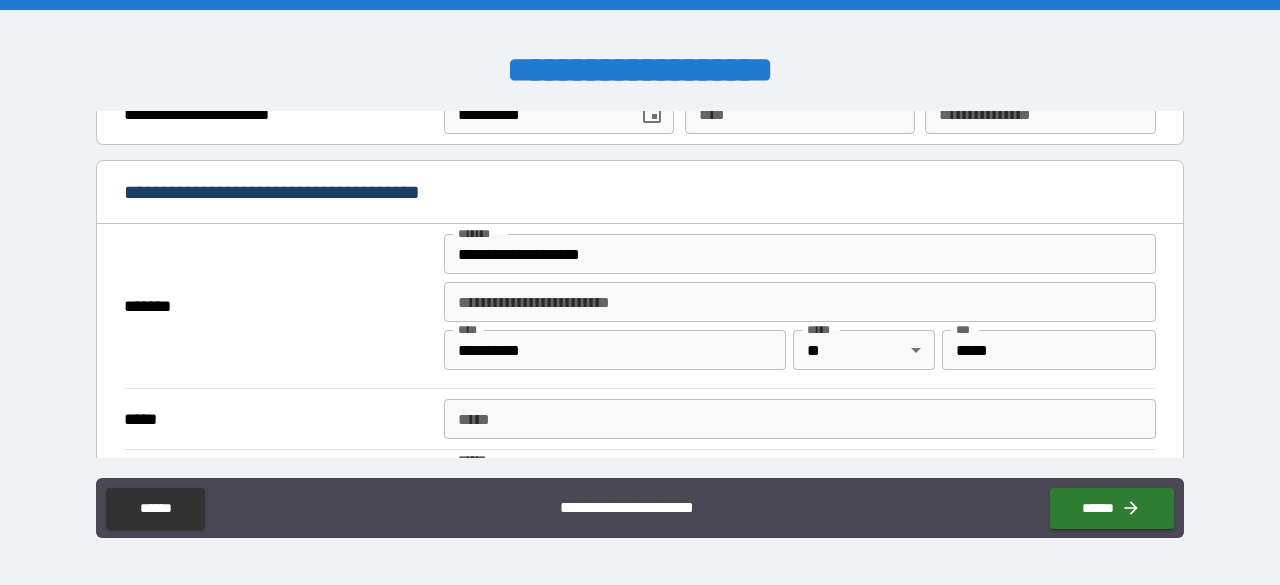 click on "**********" at bounding box center (800, 254) 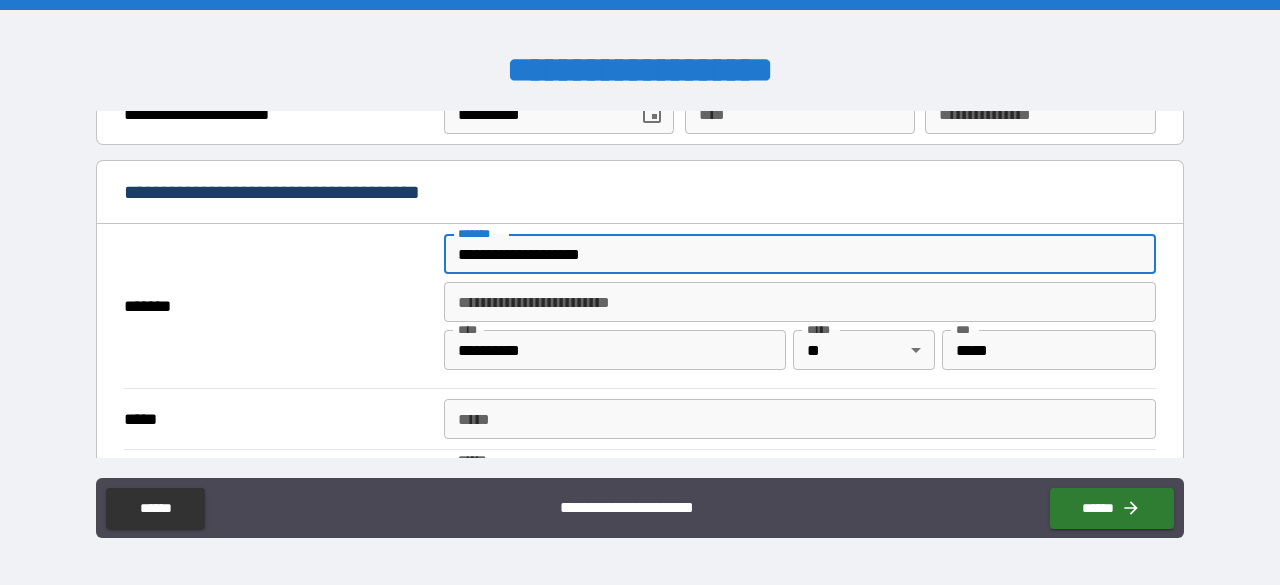 click on "**********" at bounding box center (800, 254) 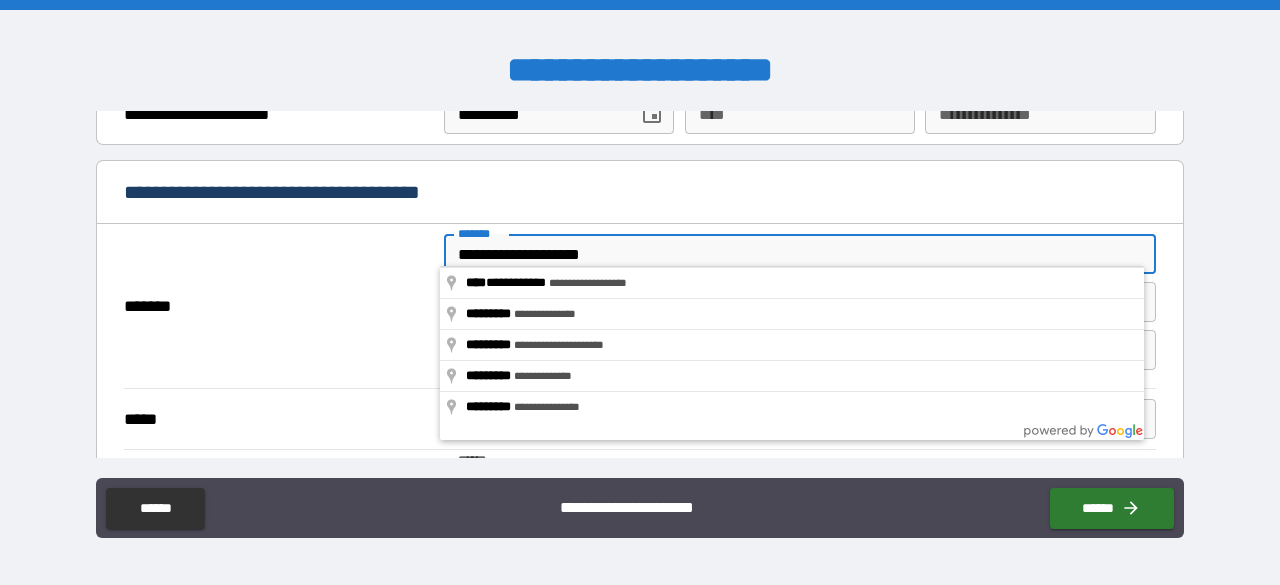 click on "**********" at bounding box center [800, 254] 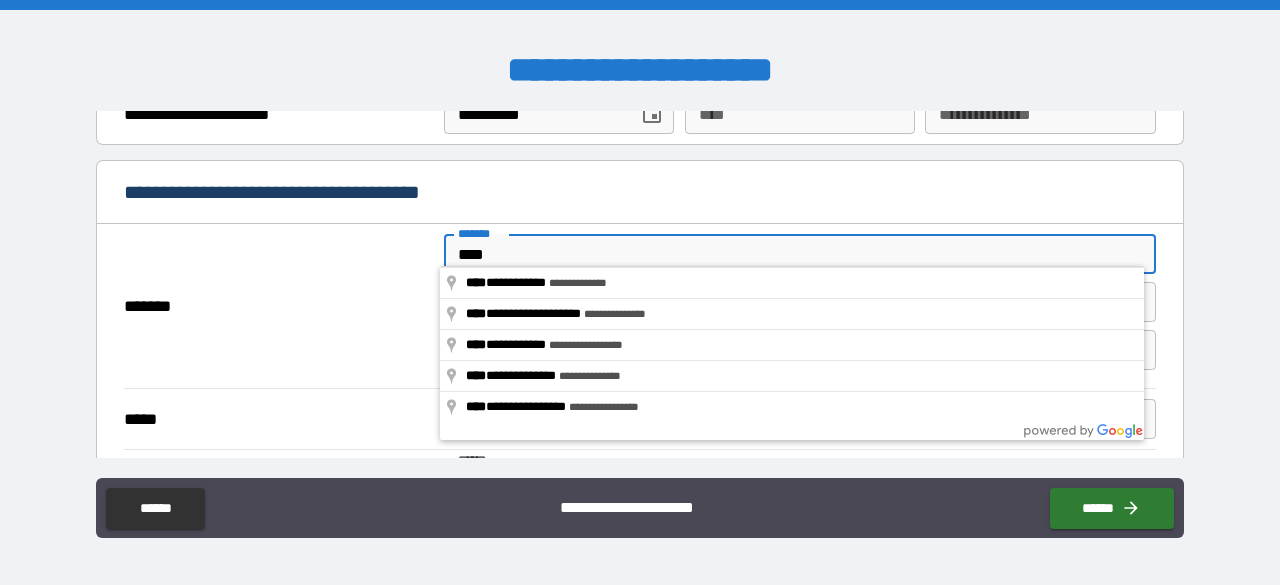 type on "**********" 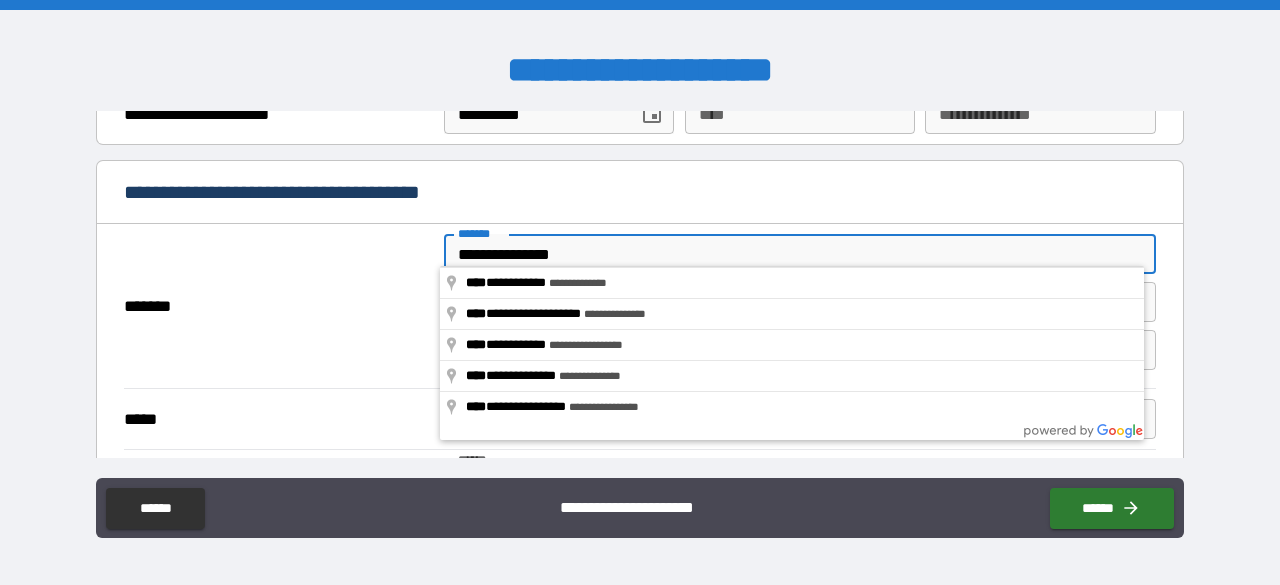 scroll, scrollTop: 1664, scrollLeft: 0, axis: vertical 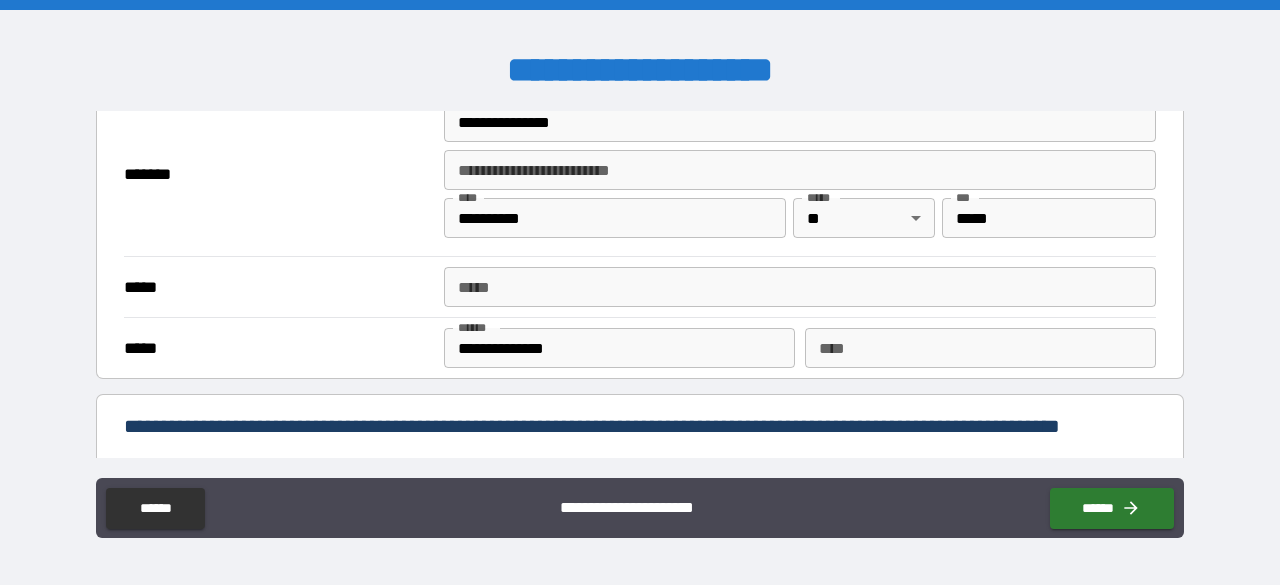drag, startPoint x: 553, startPoint y: 235, endPoint x: 558, endPoint y: 226, distance: 10.29563 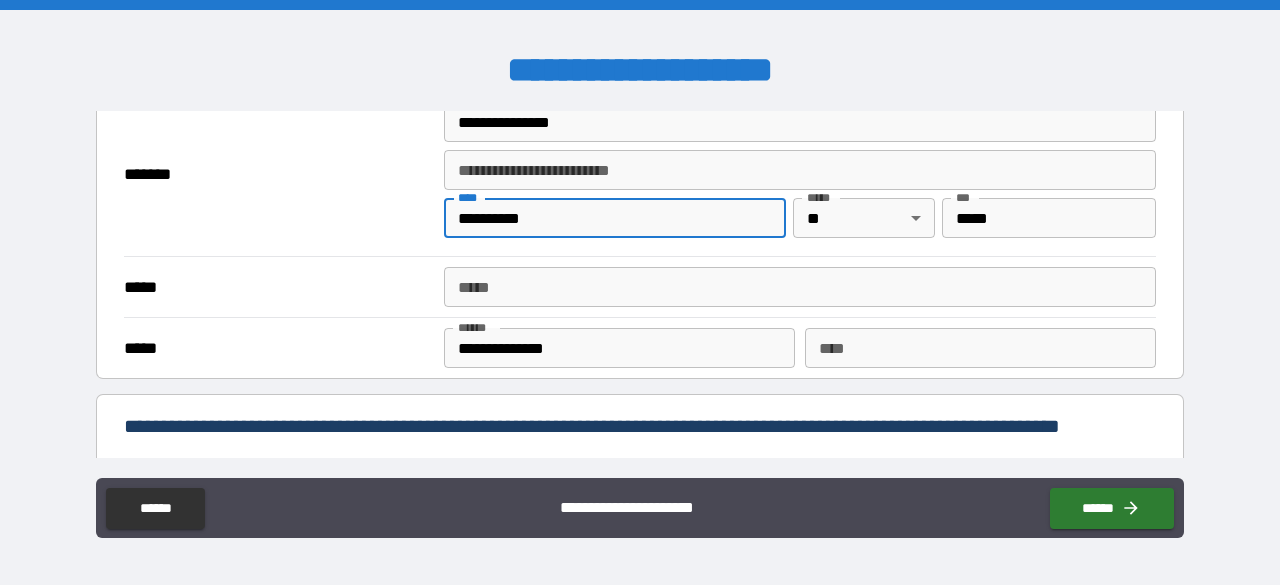 click on "**********" at bounding box center [615, 218] 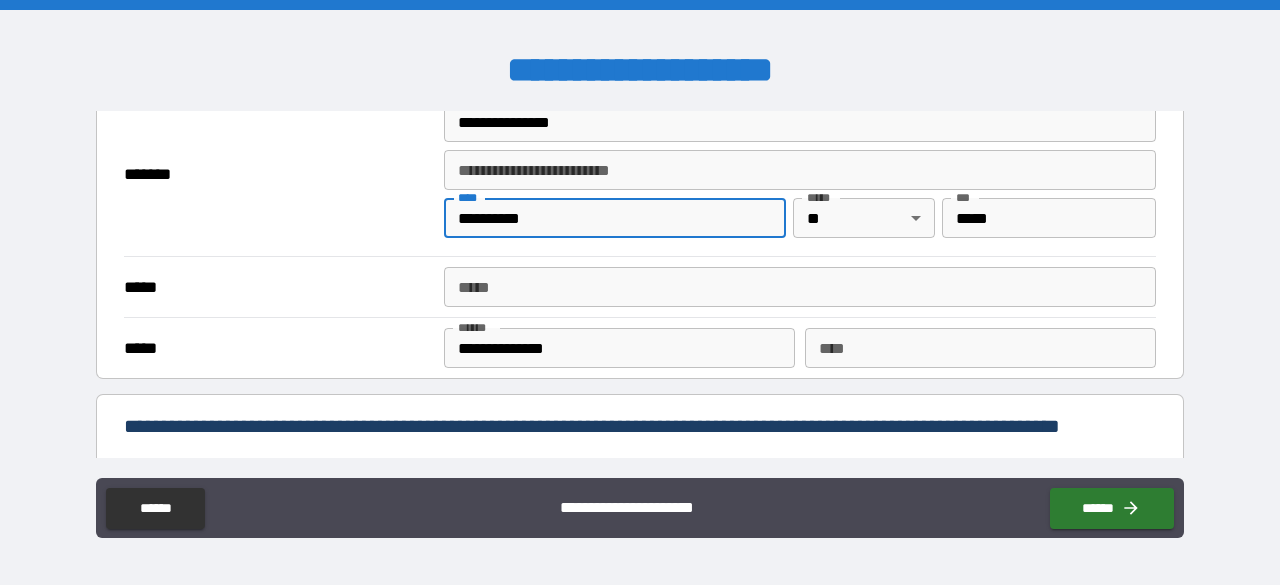 type on "**********" 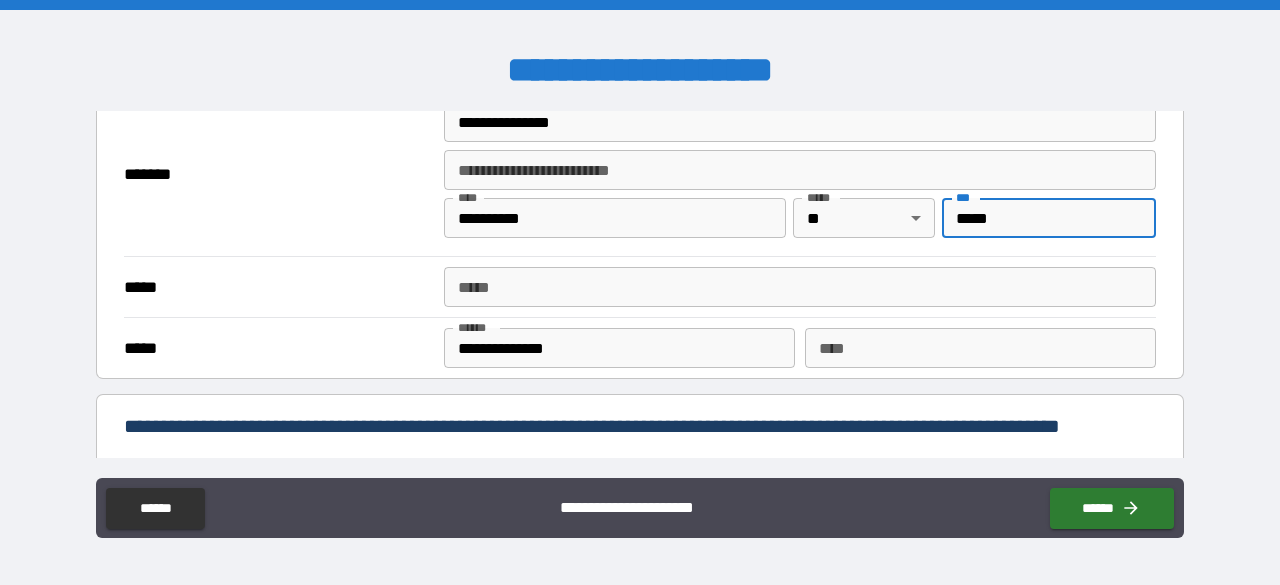 type on "*****" 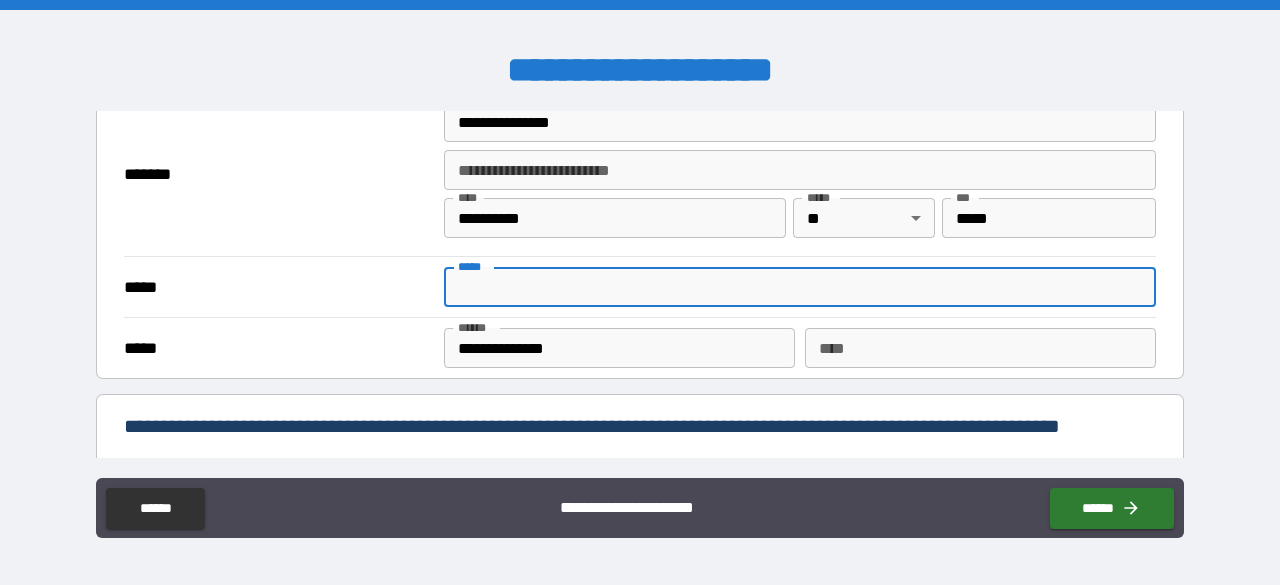 click on "*****" at bounding box center [800, 287] 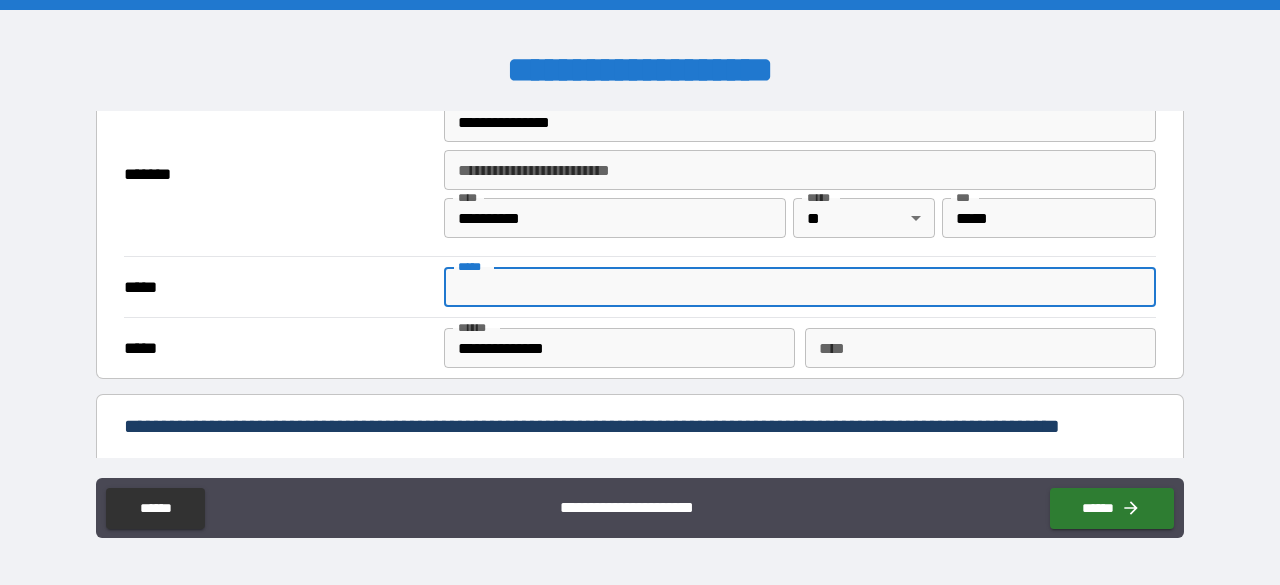 type on "**********" 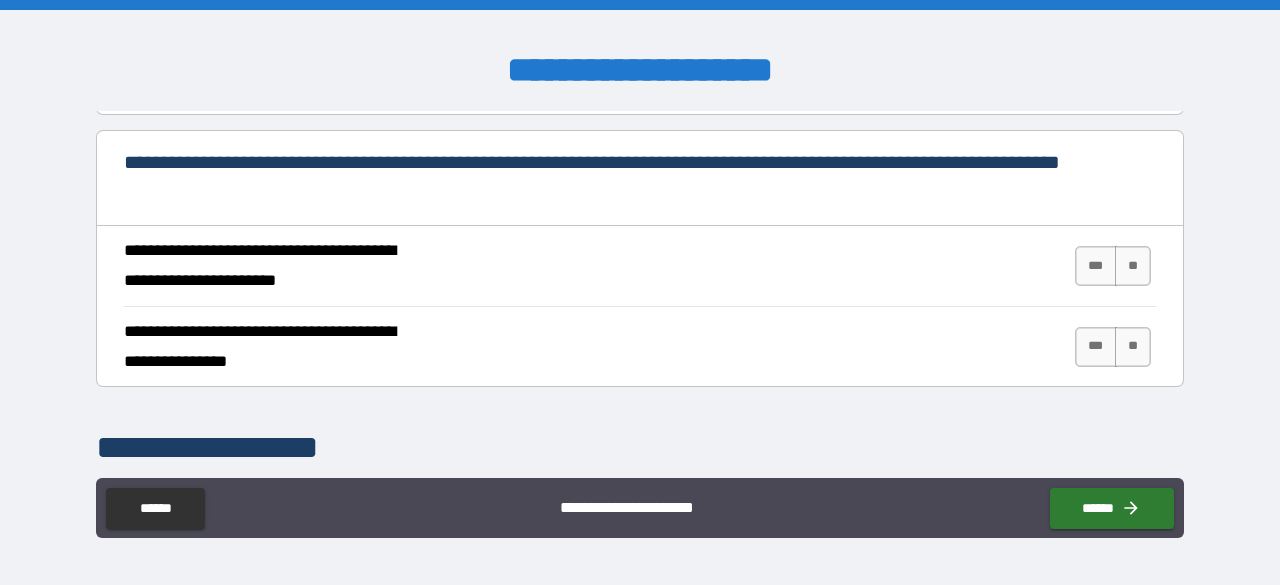 scroll, scrollTop: 1790, scrollLeft: 0, axis: vertical 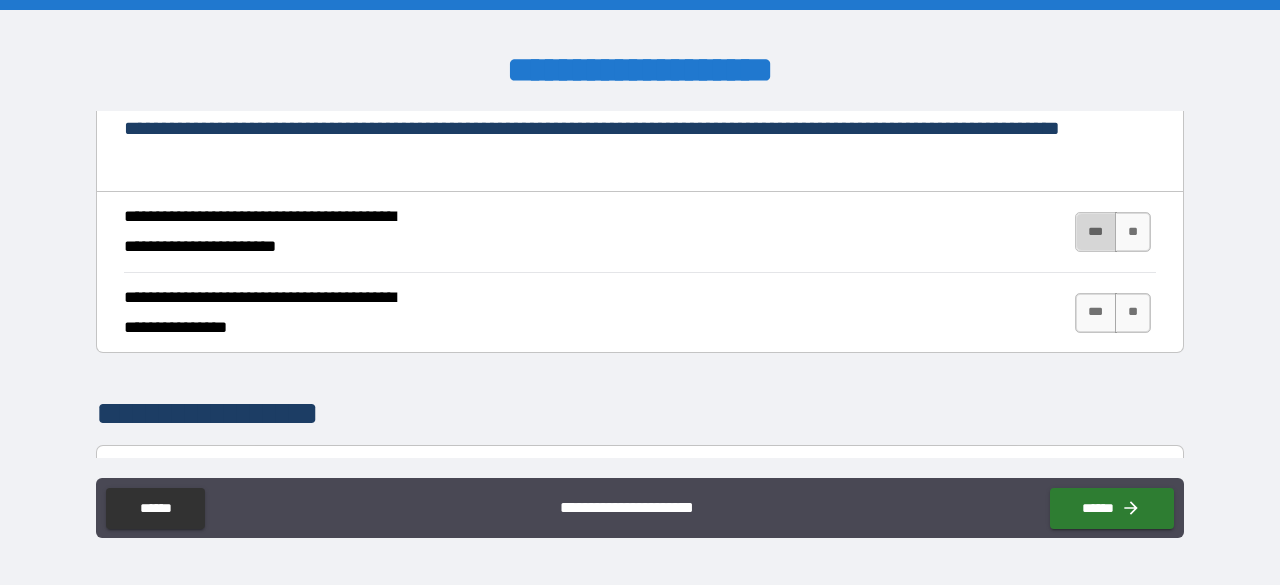 click on "***" at bounding box center (1096, 232) 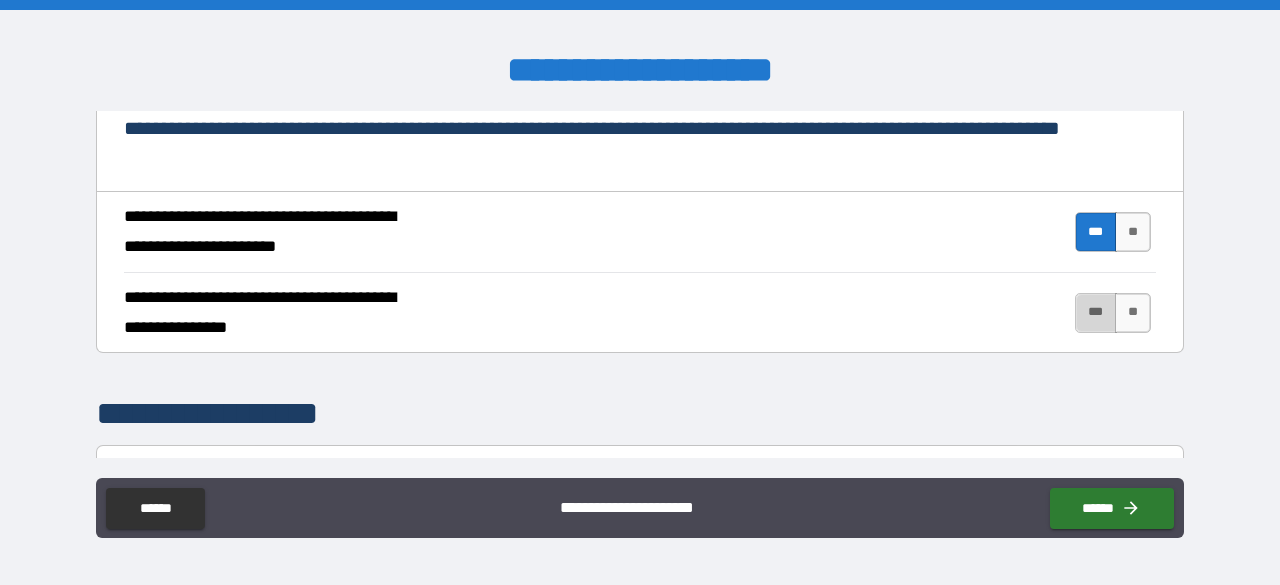 click on "***" at bounding box center [1096, 313] 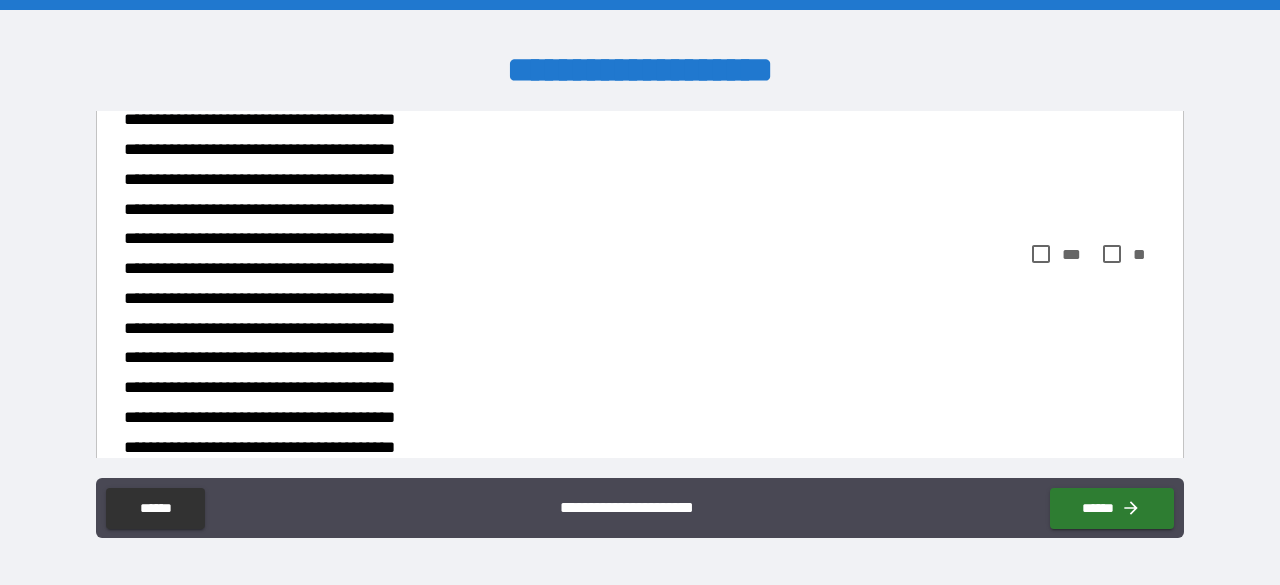 scroll, scrollTop: 2542, scrollLeft: 0, axis: vertical 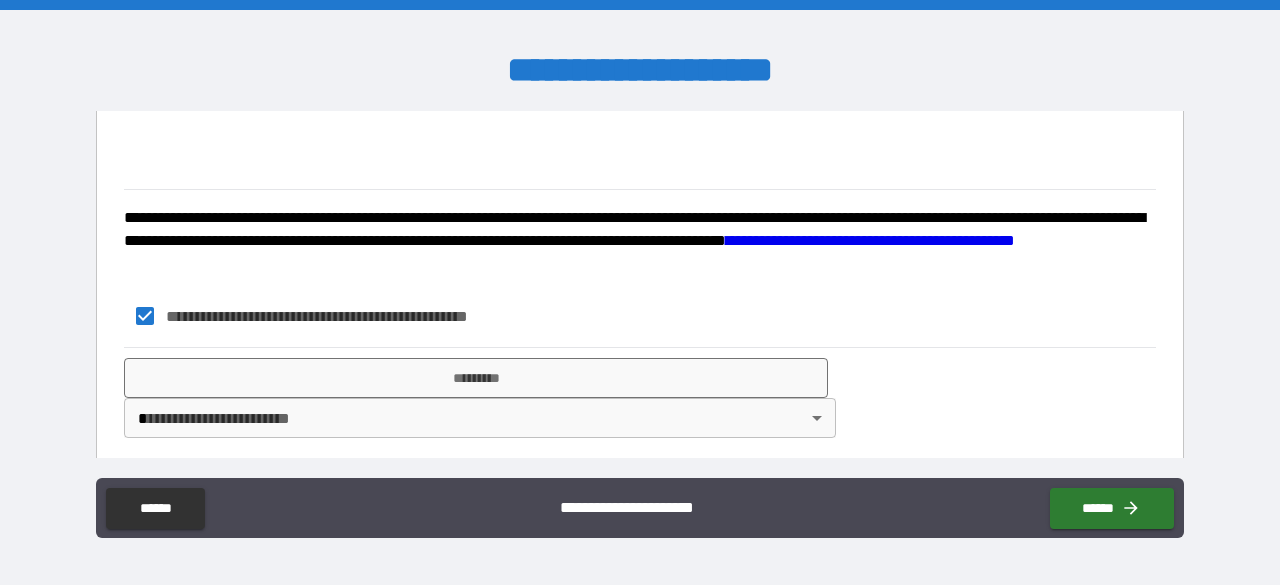 click on "**********" at bounding box center [640, 292] 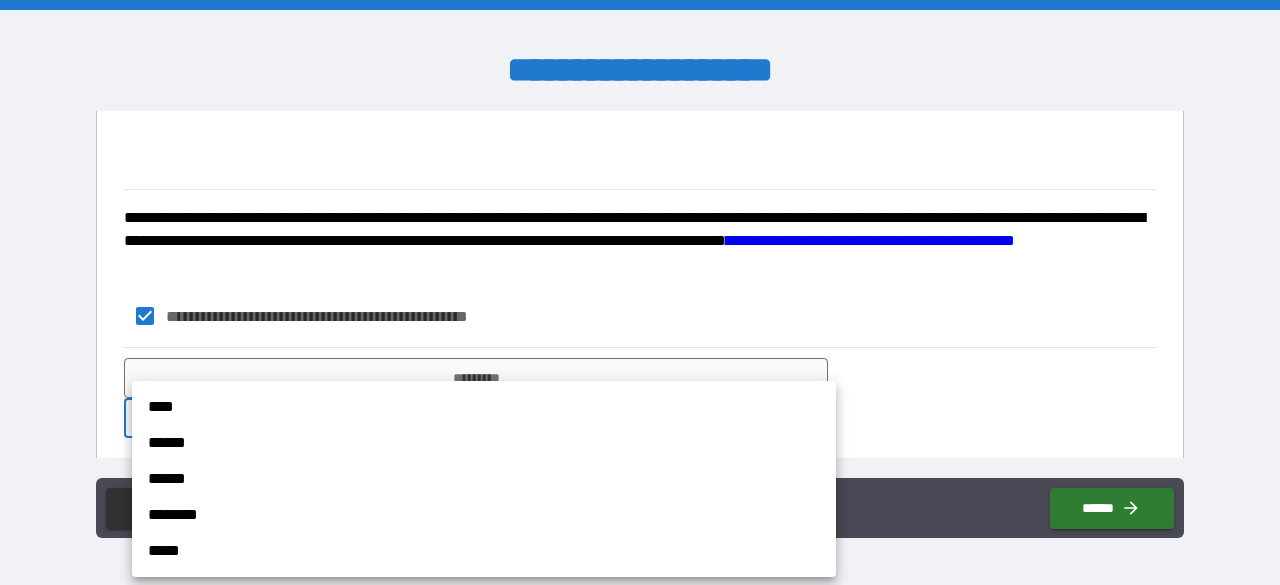 click on "******" at bounding box center (484, 443) 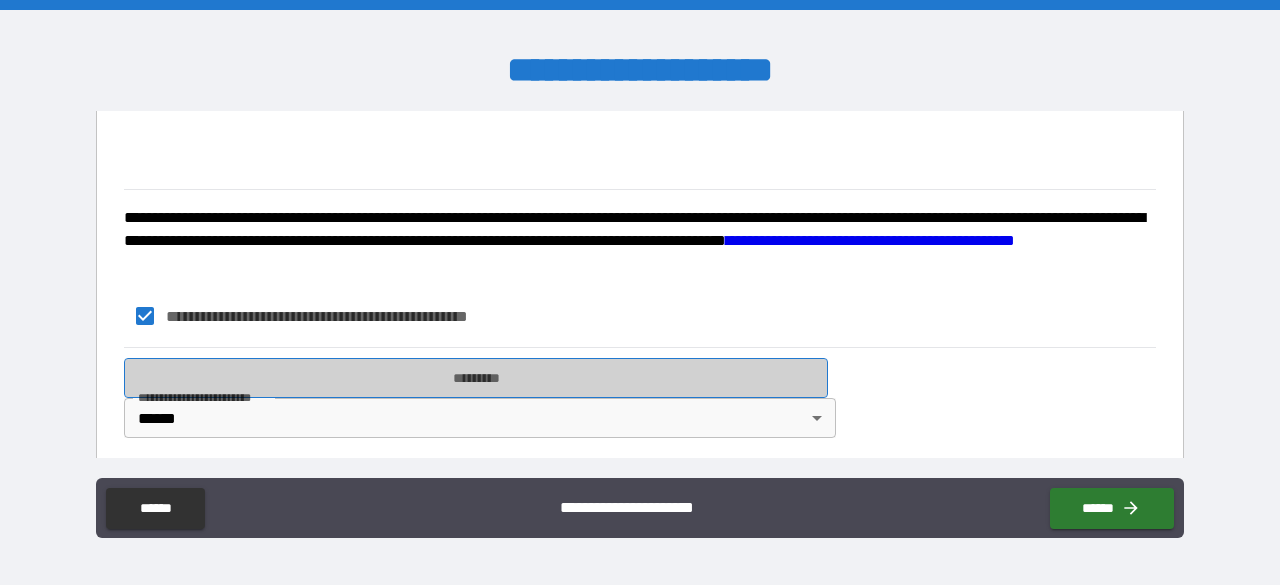 click on "*********" at bounding box center [476, 378] 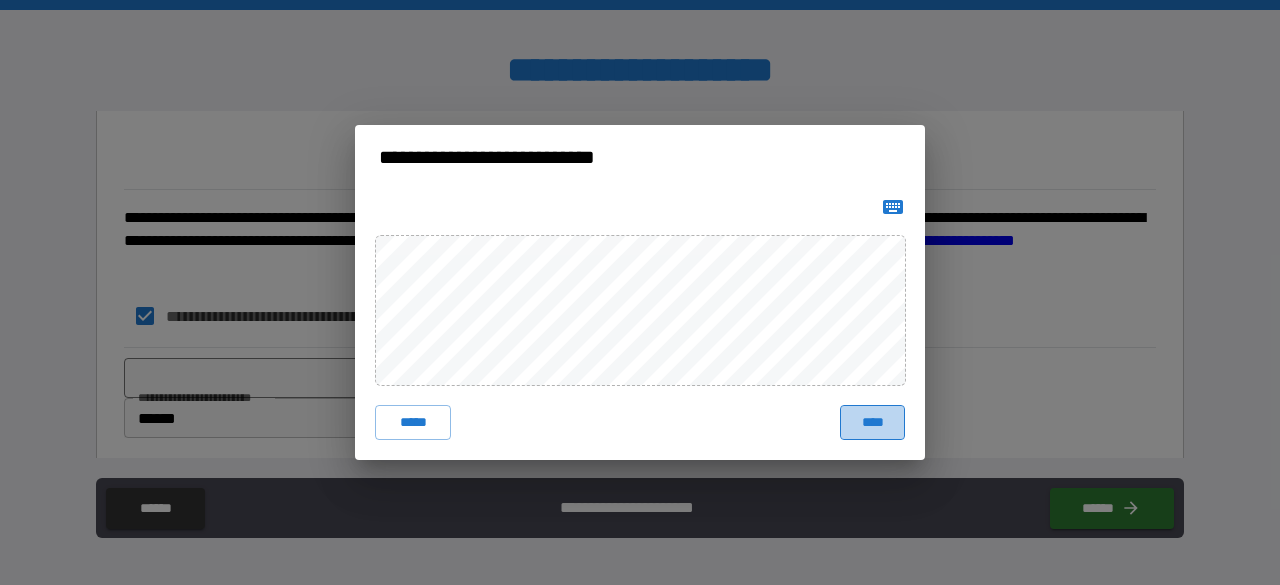 click on "****" at bounding box center [872, 423] 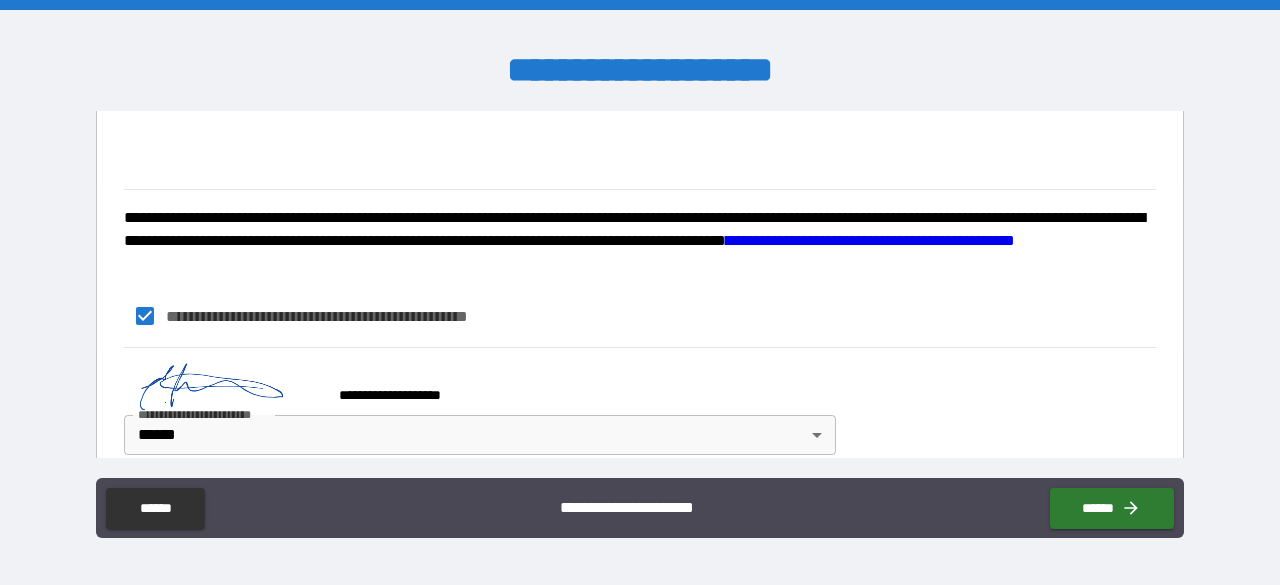scroll, scrollTop: 3100, scrollLeft: 0, axis: vertical 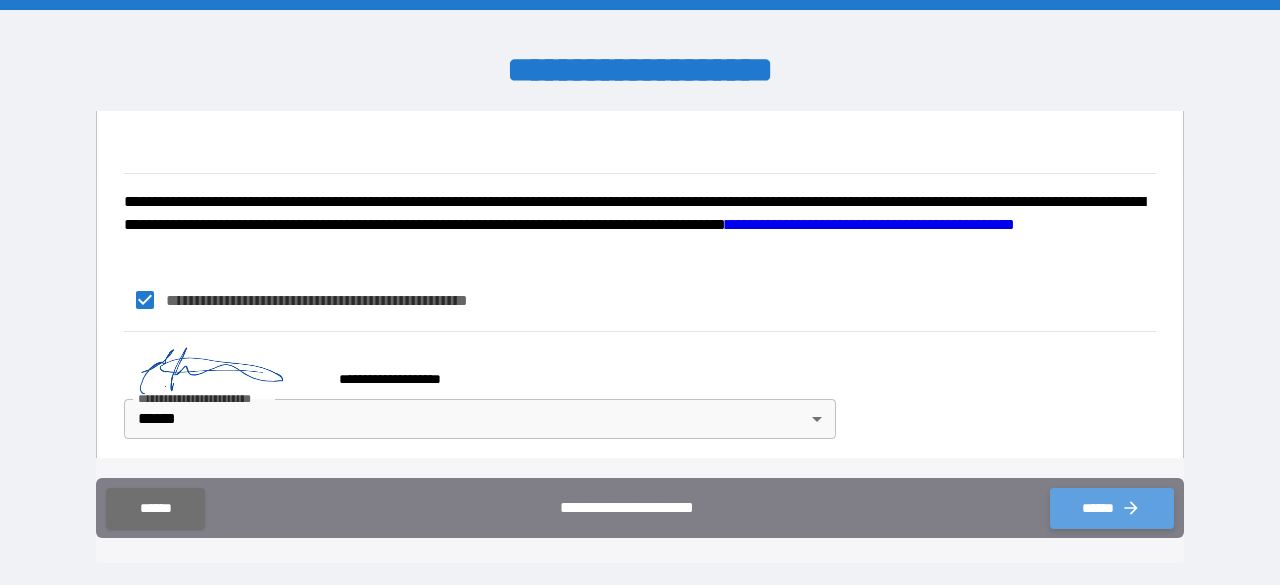 click on "******" at bounding box center (1112, 508) 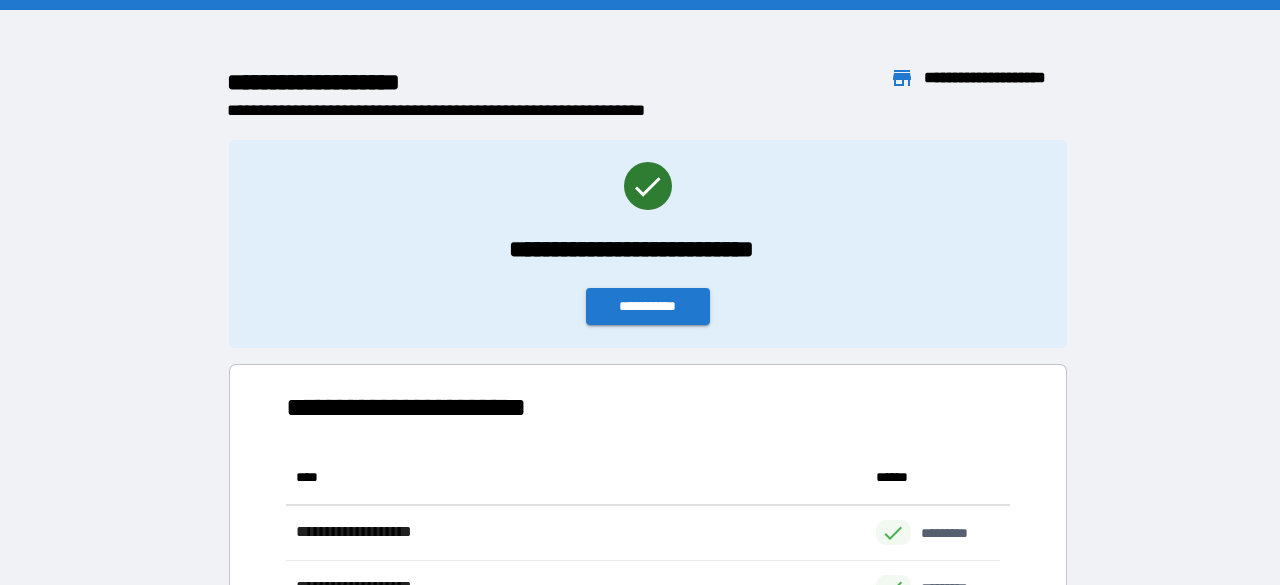 scroll, scrollTop: 150, scrollLeft: 698, axis: both 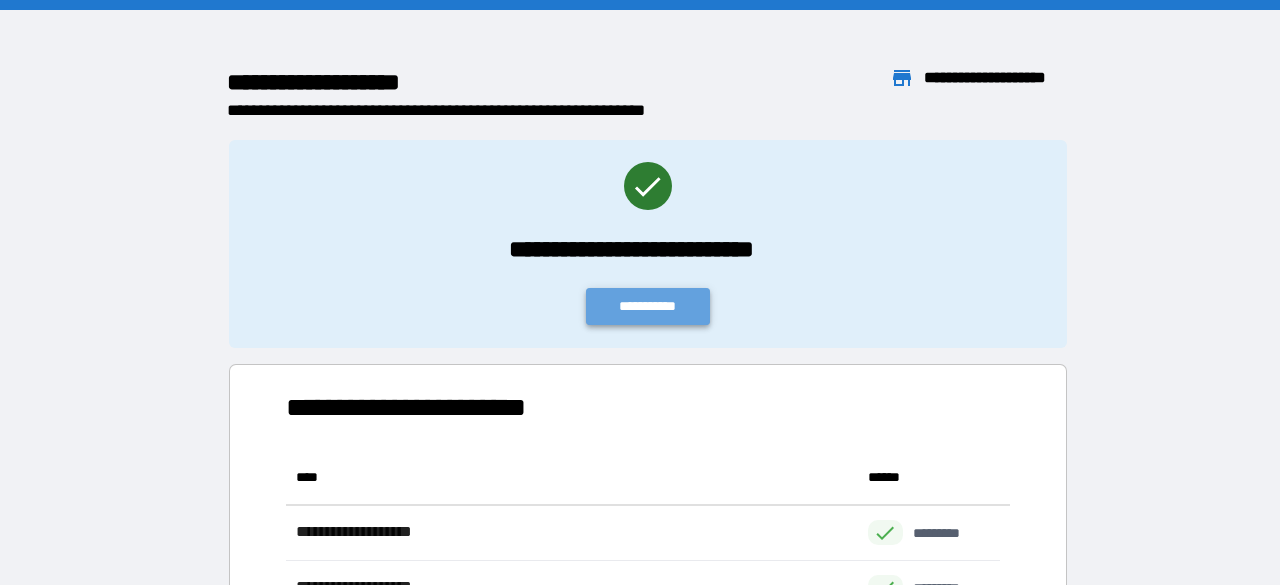 click on "**********" at bounding box center [648, 306] 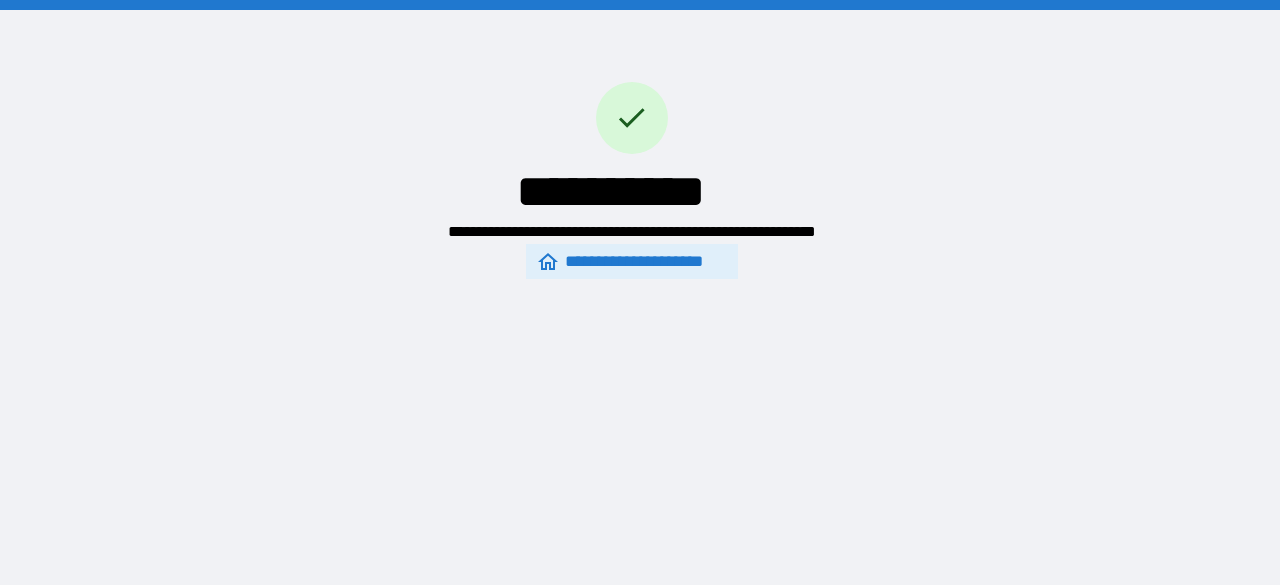 click on "**********" at bounding box center (631, 262) 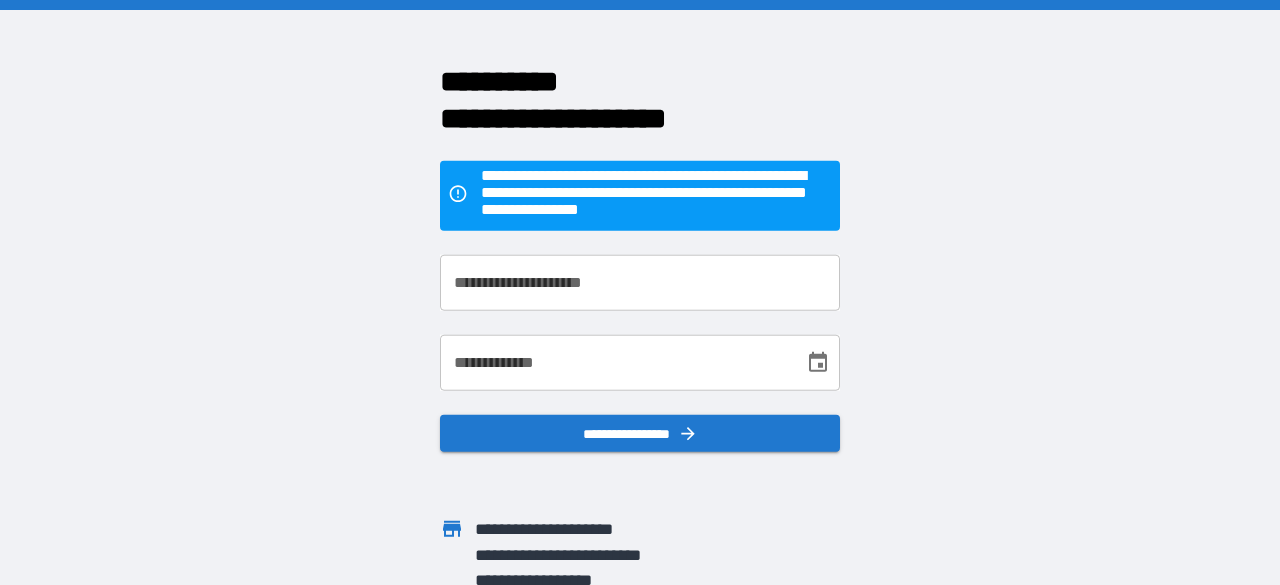 scroll, scrollTop: 34, scrollLeft: 0, axis: vertical 